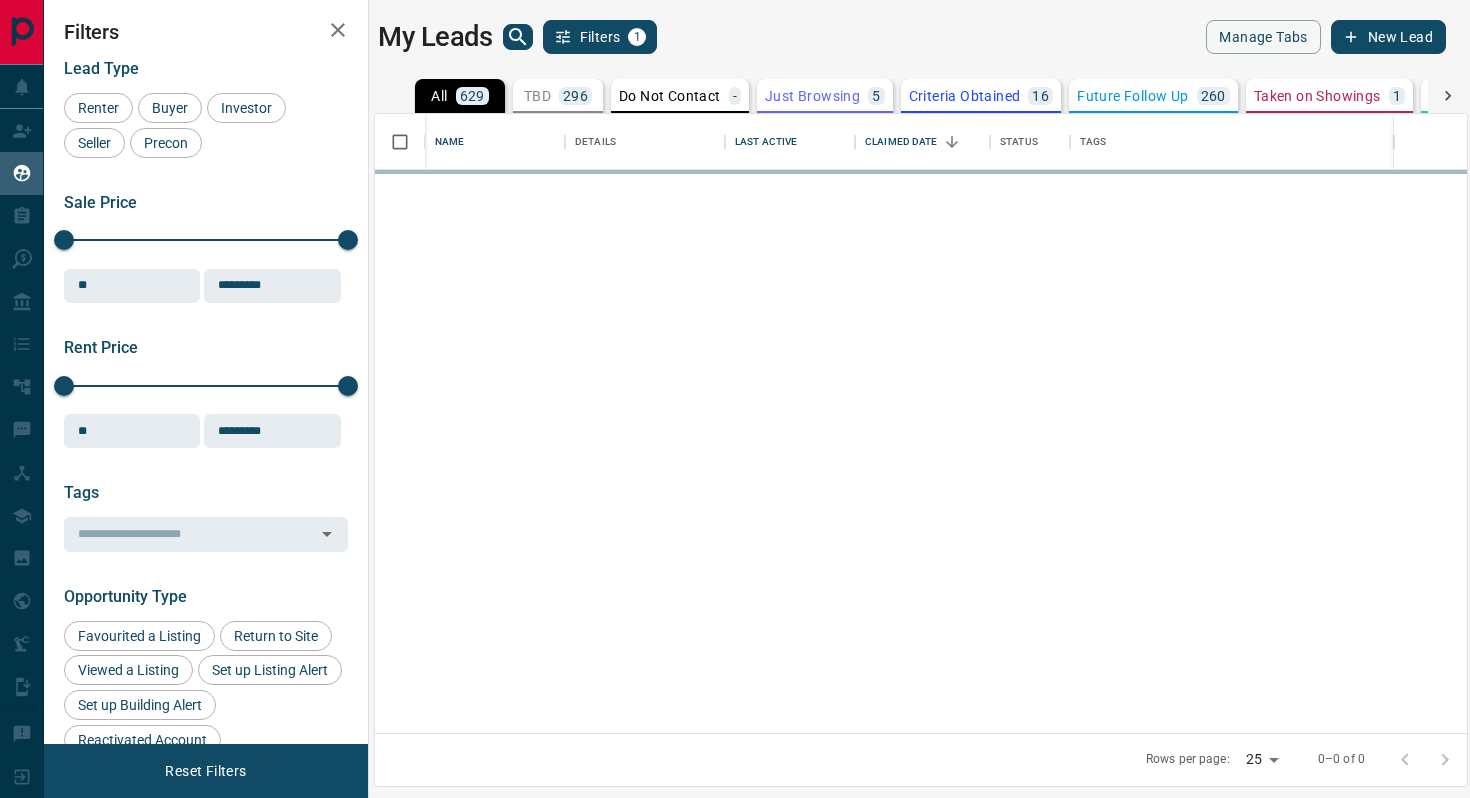 scroll, scrollTop: 0, scrollLeft: 0, axis: both 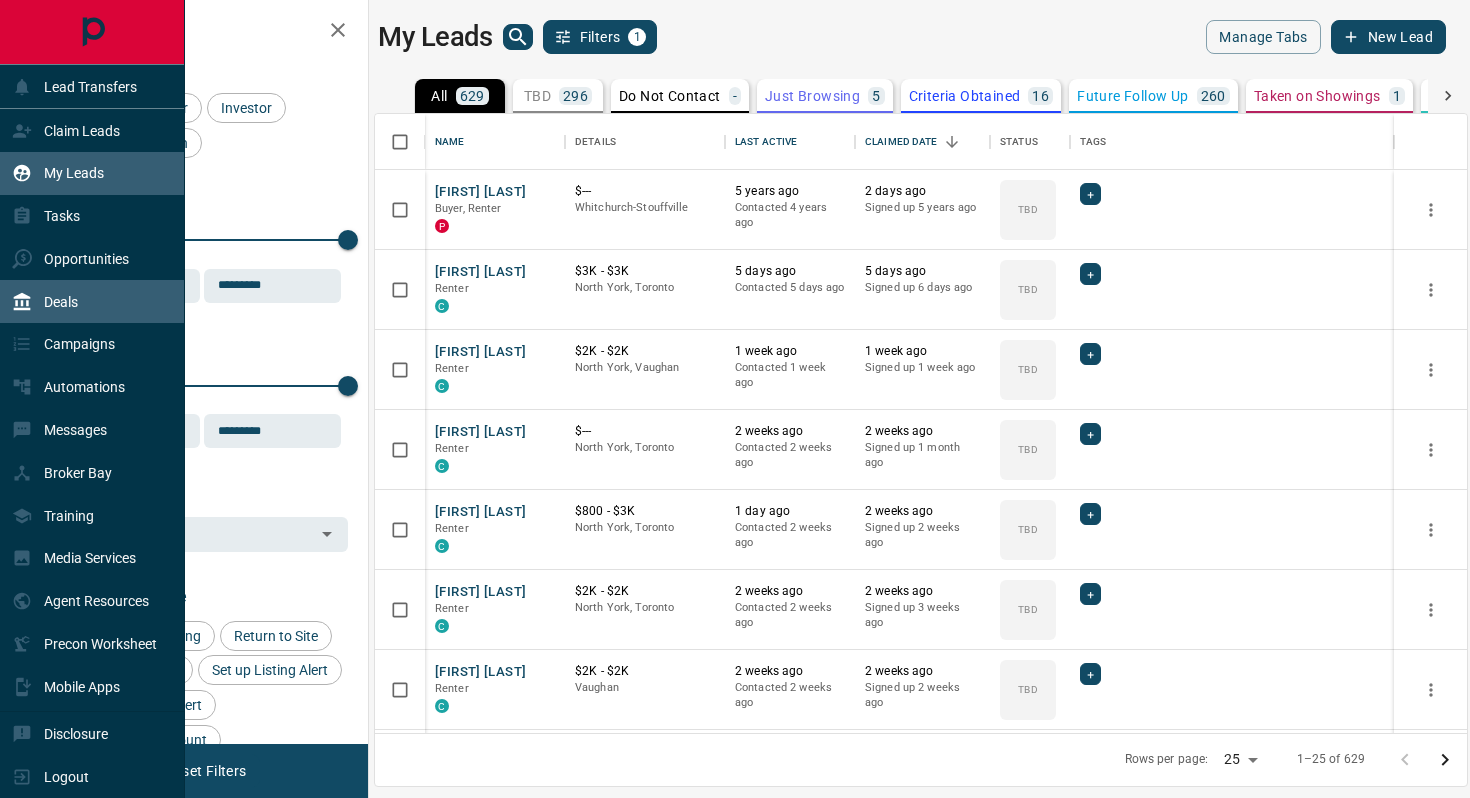 click on "Deals" at bounding box center (61, 302) 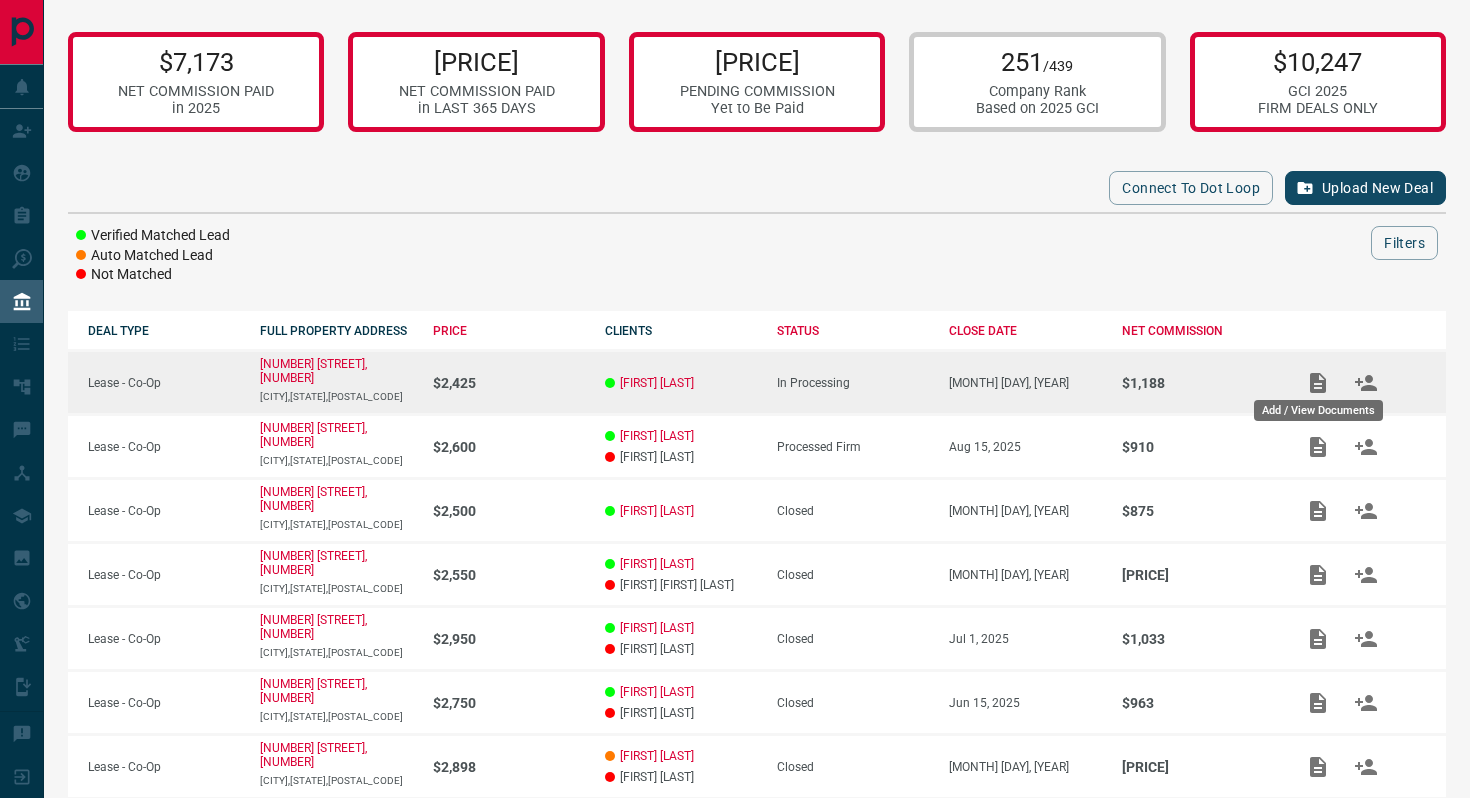 click on "Add / View Documents" at bounding box center [1318, 404] 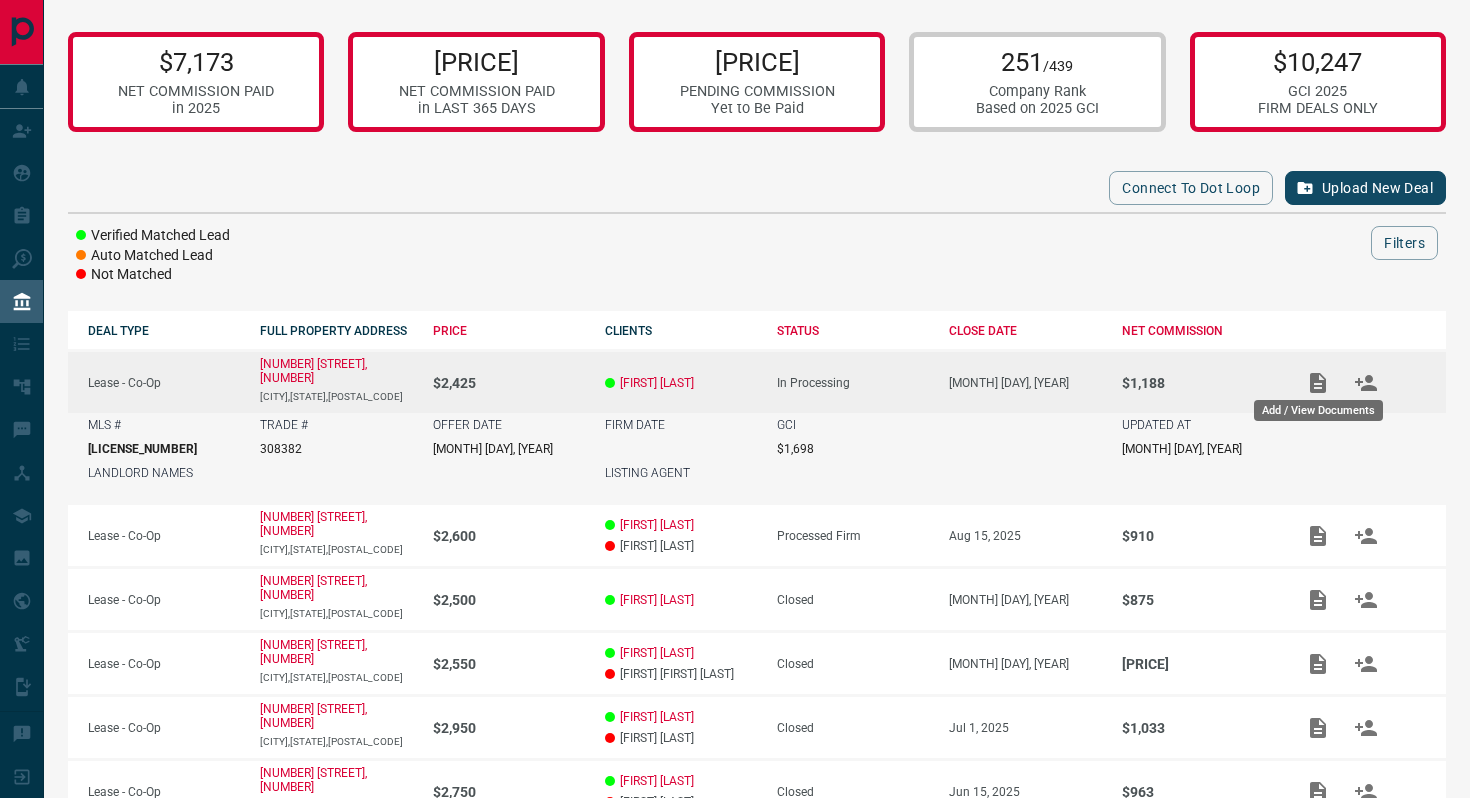 click 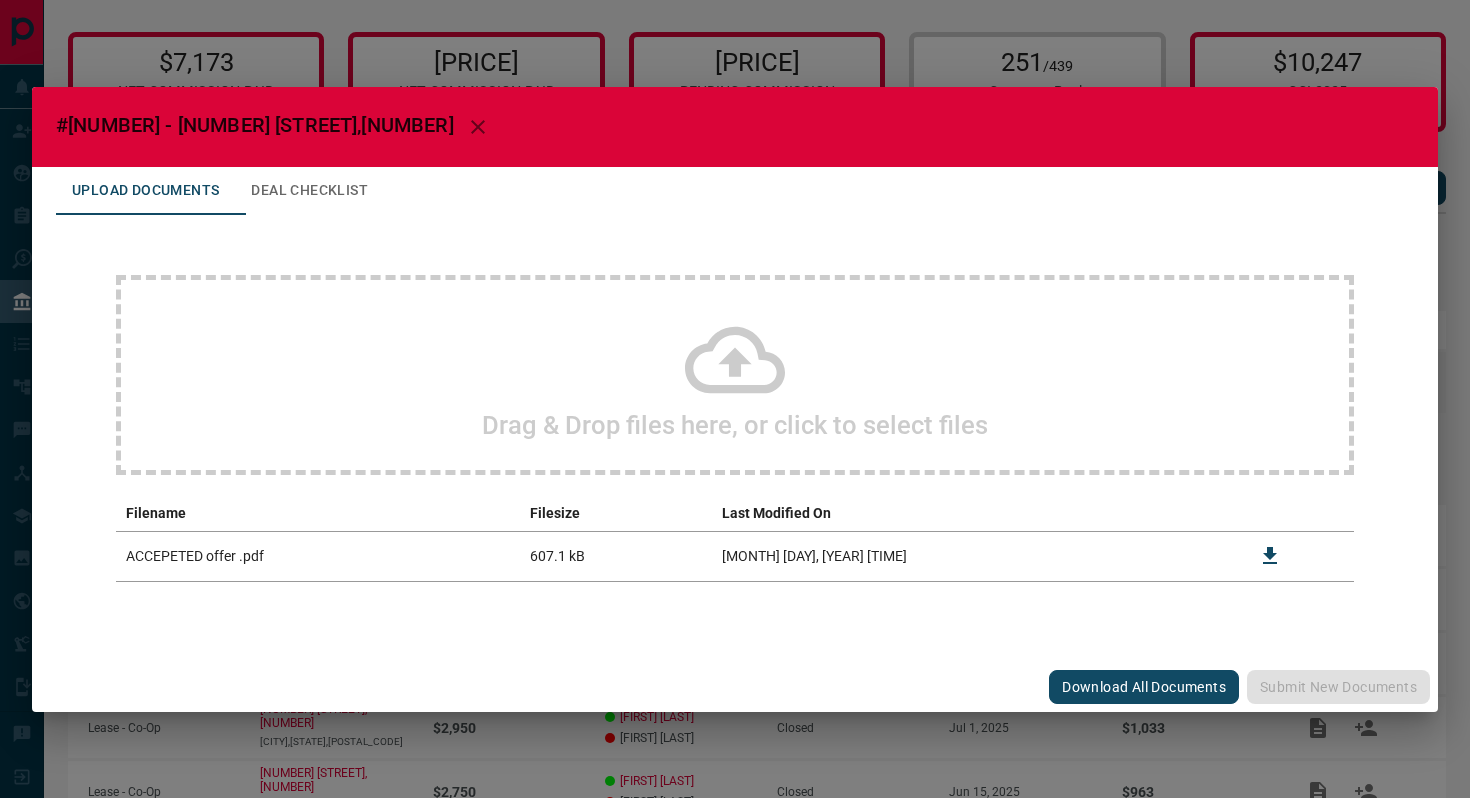 click 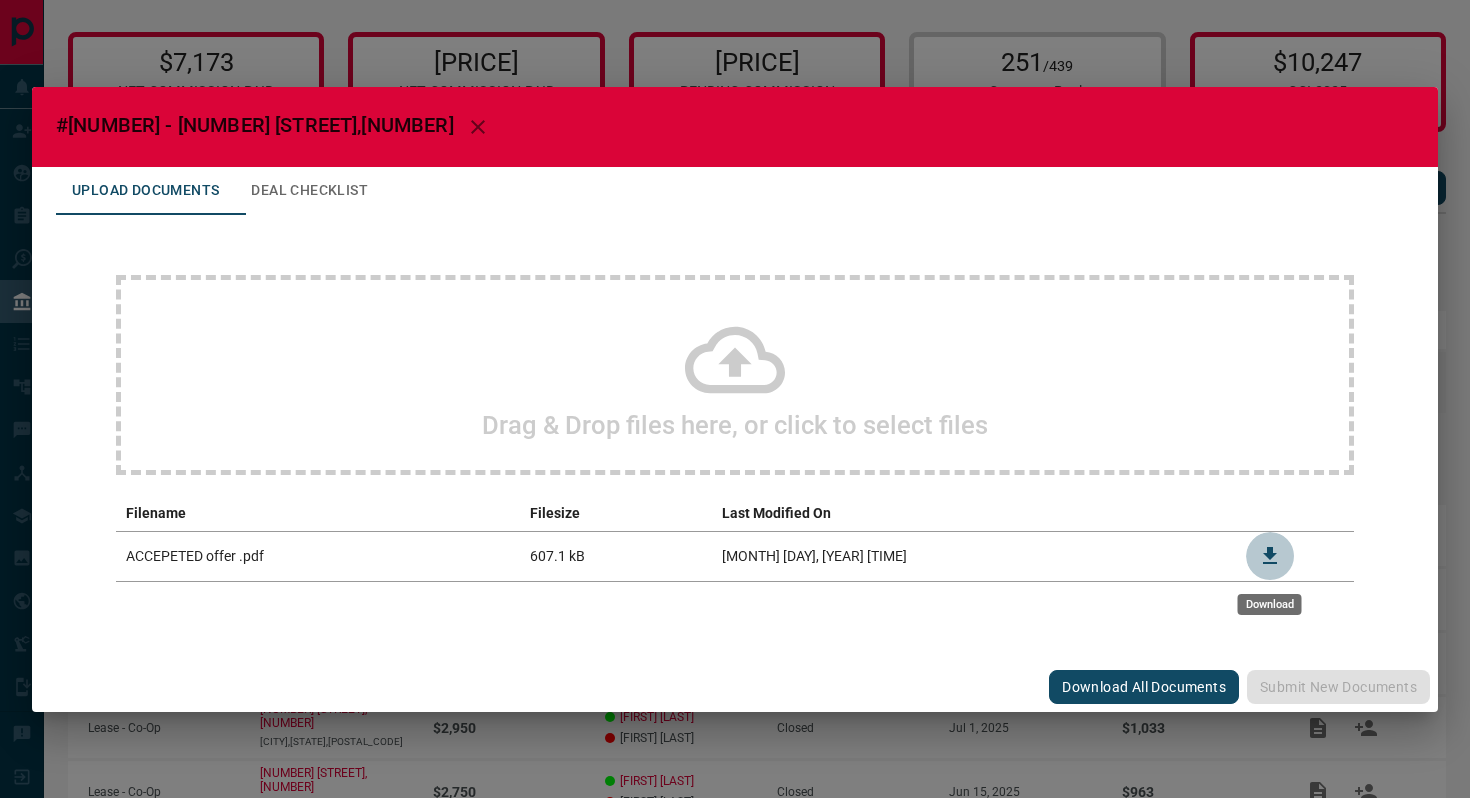 click 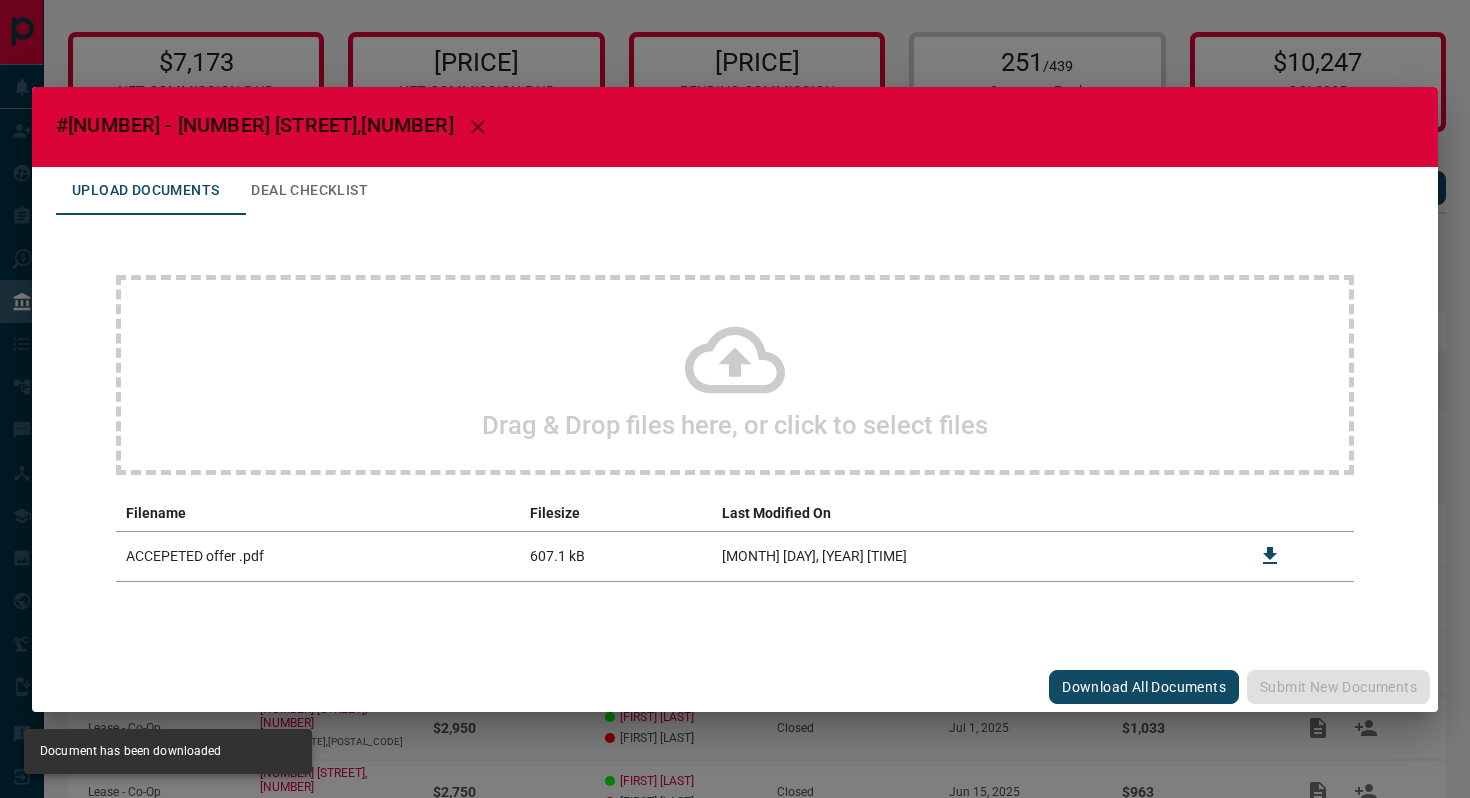 click on "Drag & Drop files here, or click to select files" at bounding box center [735, 375] 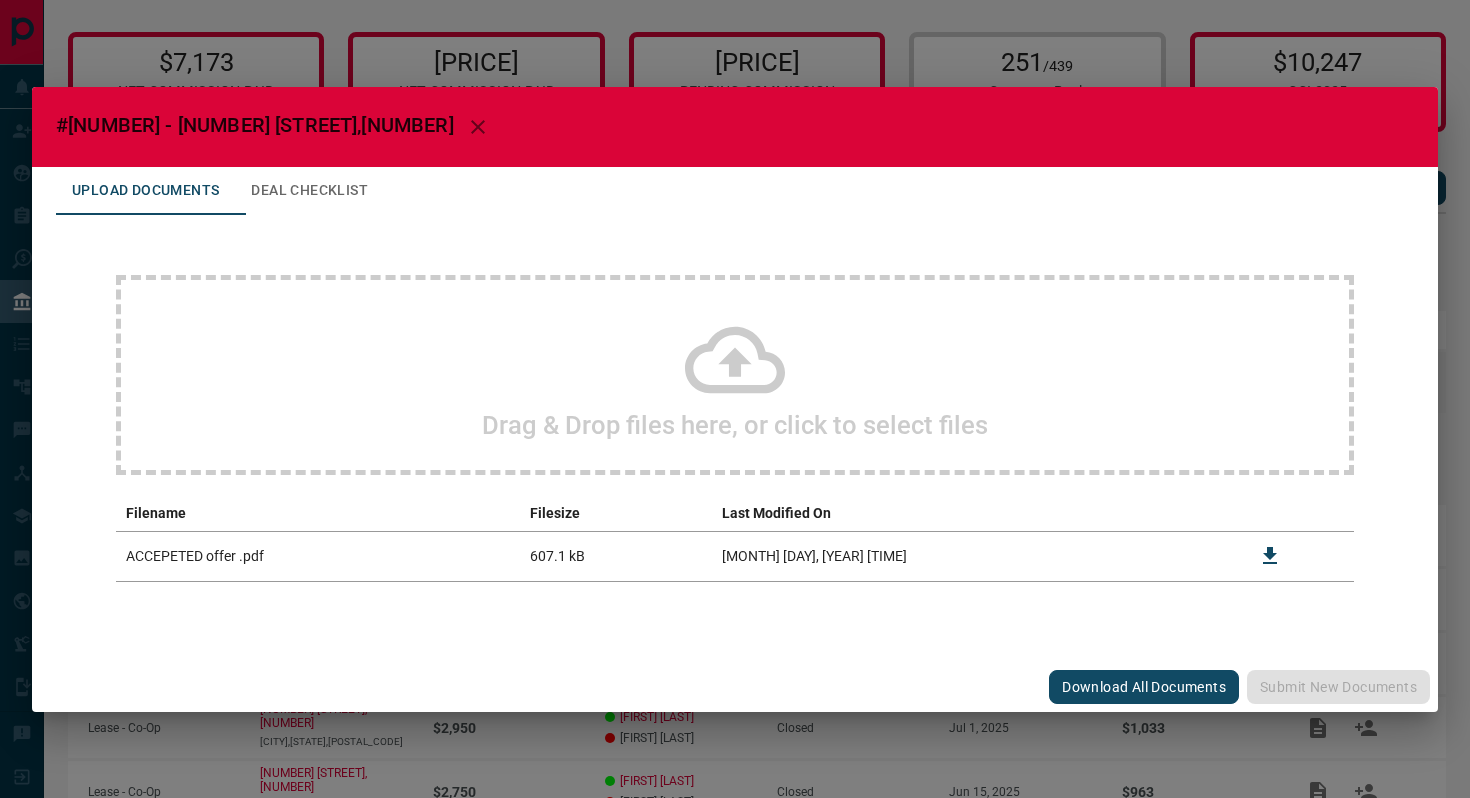 click on "#[NUMBER] - [NUMBER] [STREET],[NUMBER] Upload Documents Deal Checklist Drag & Drop files here, or click to select files Filename Filesize Last Modified On     ACCEPETED offer .pdf 607.1 kB [MONTH] [DAY], [YEAR] [TIME] Download All Documents Submit new documents" at bounding box center (735, 399) 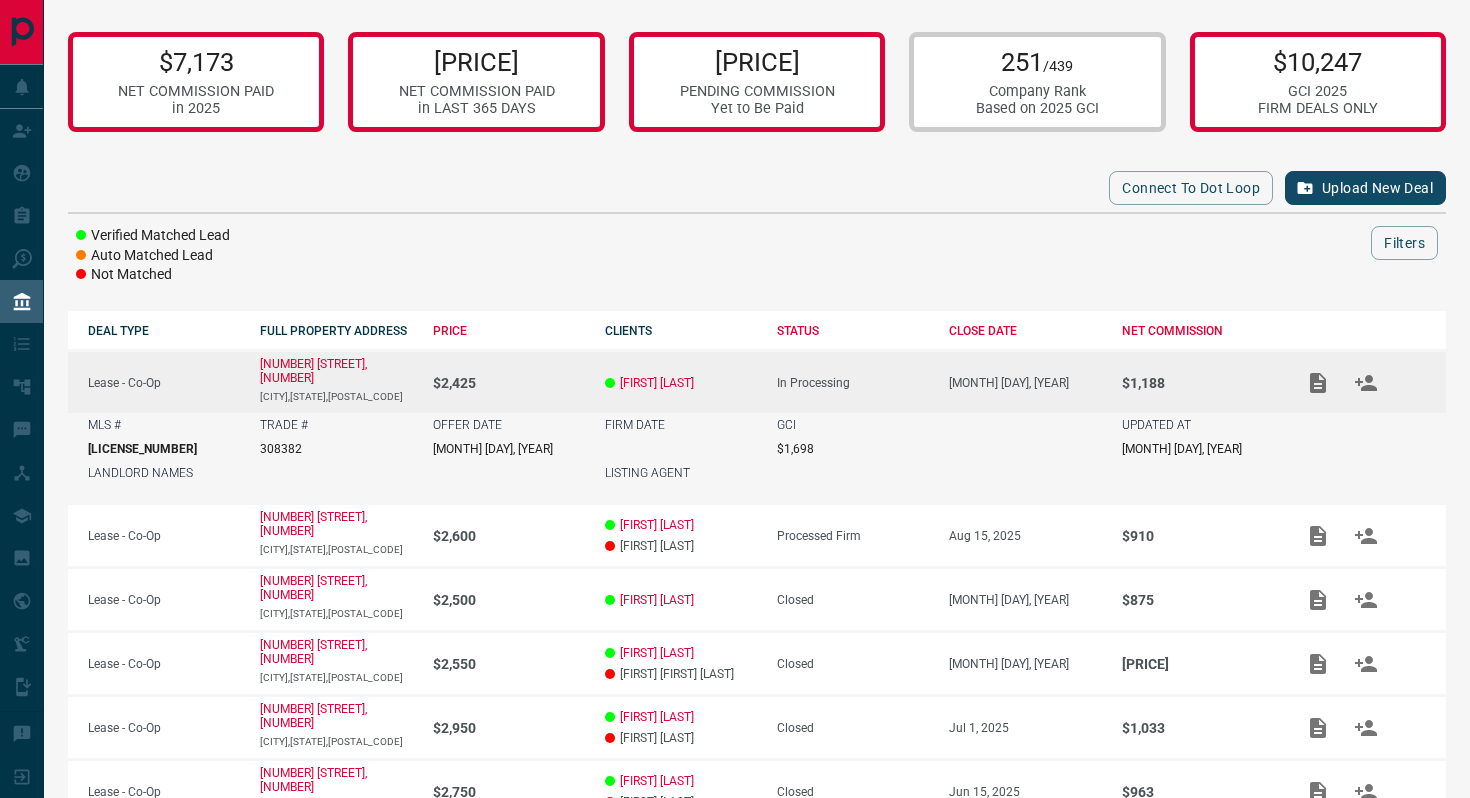 click on "Upload New Deal" at bounding box center (1365, 188) 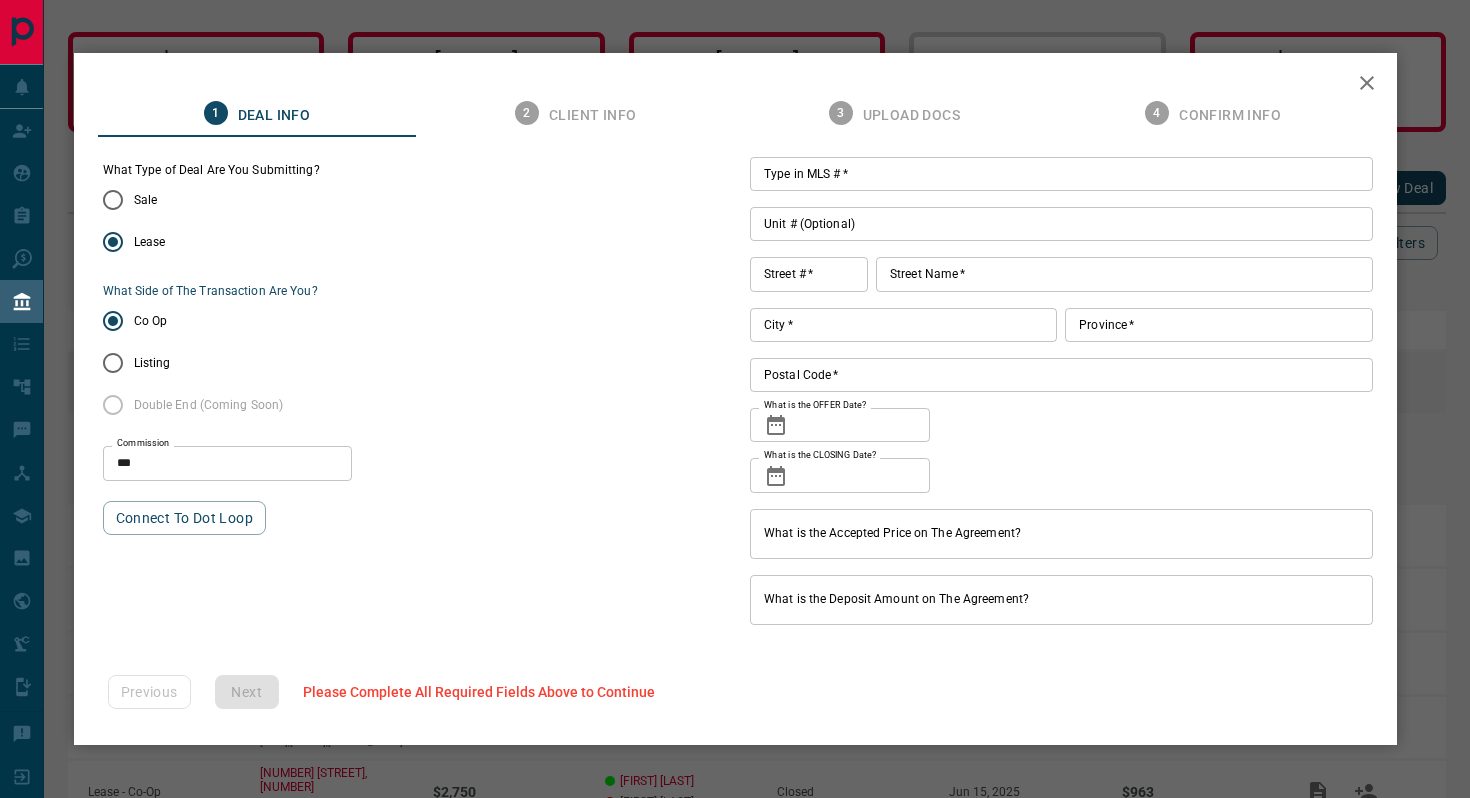 click on "***" at bounding box center (227, 463) 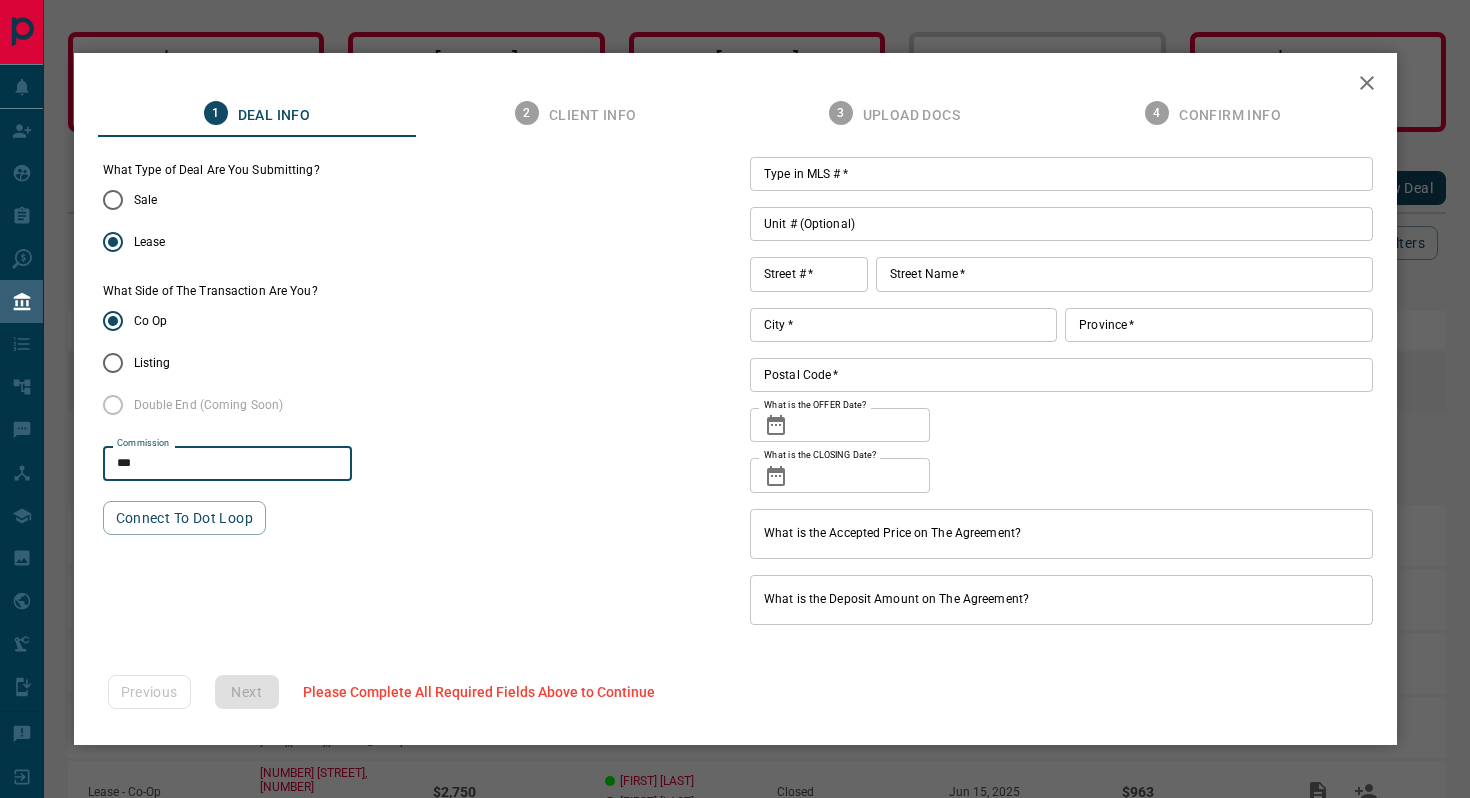 click on "***" at bounding box center (227, 463) 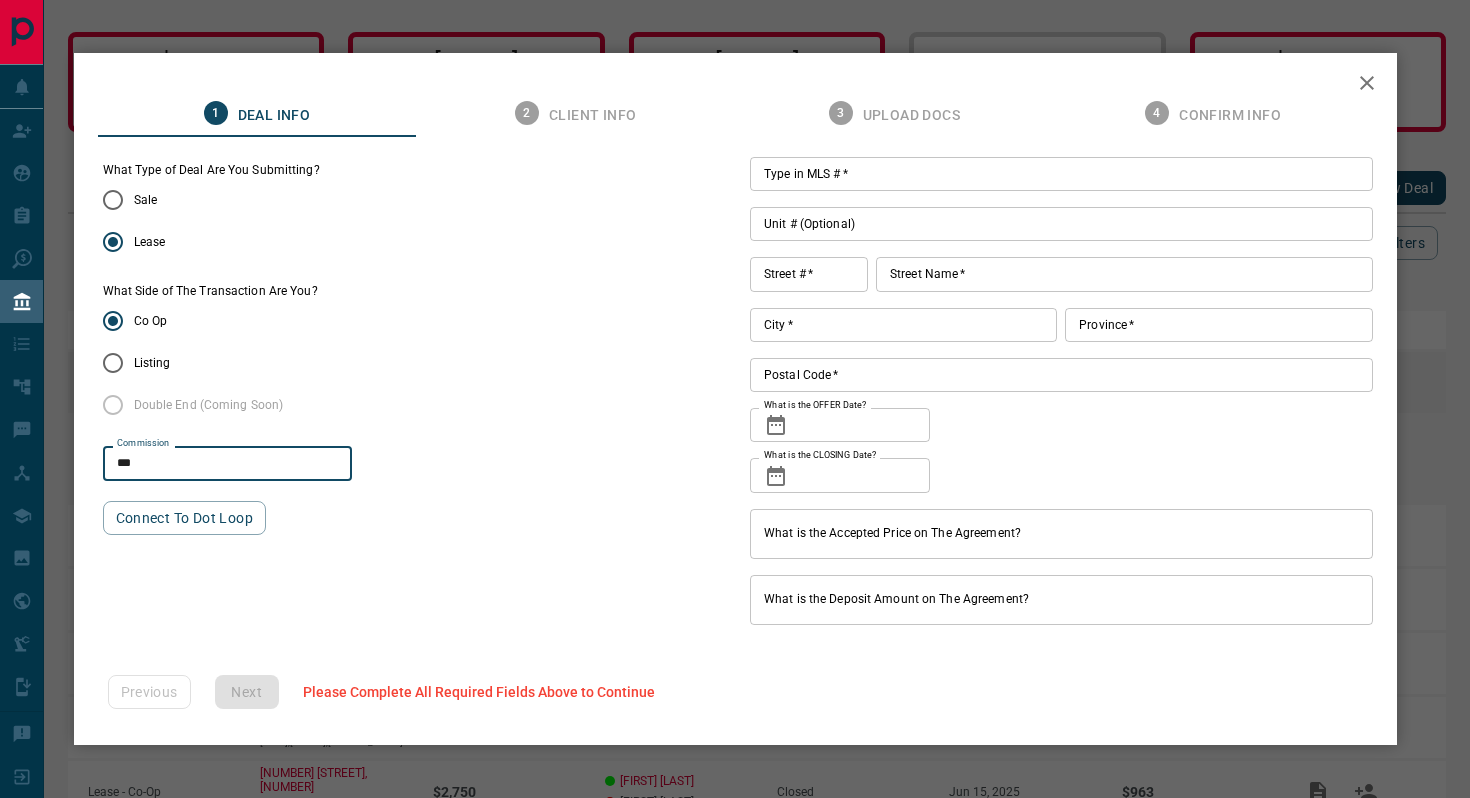 click on "***" at bounding box center [227, 463] 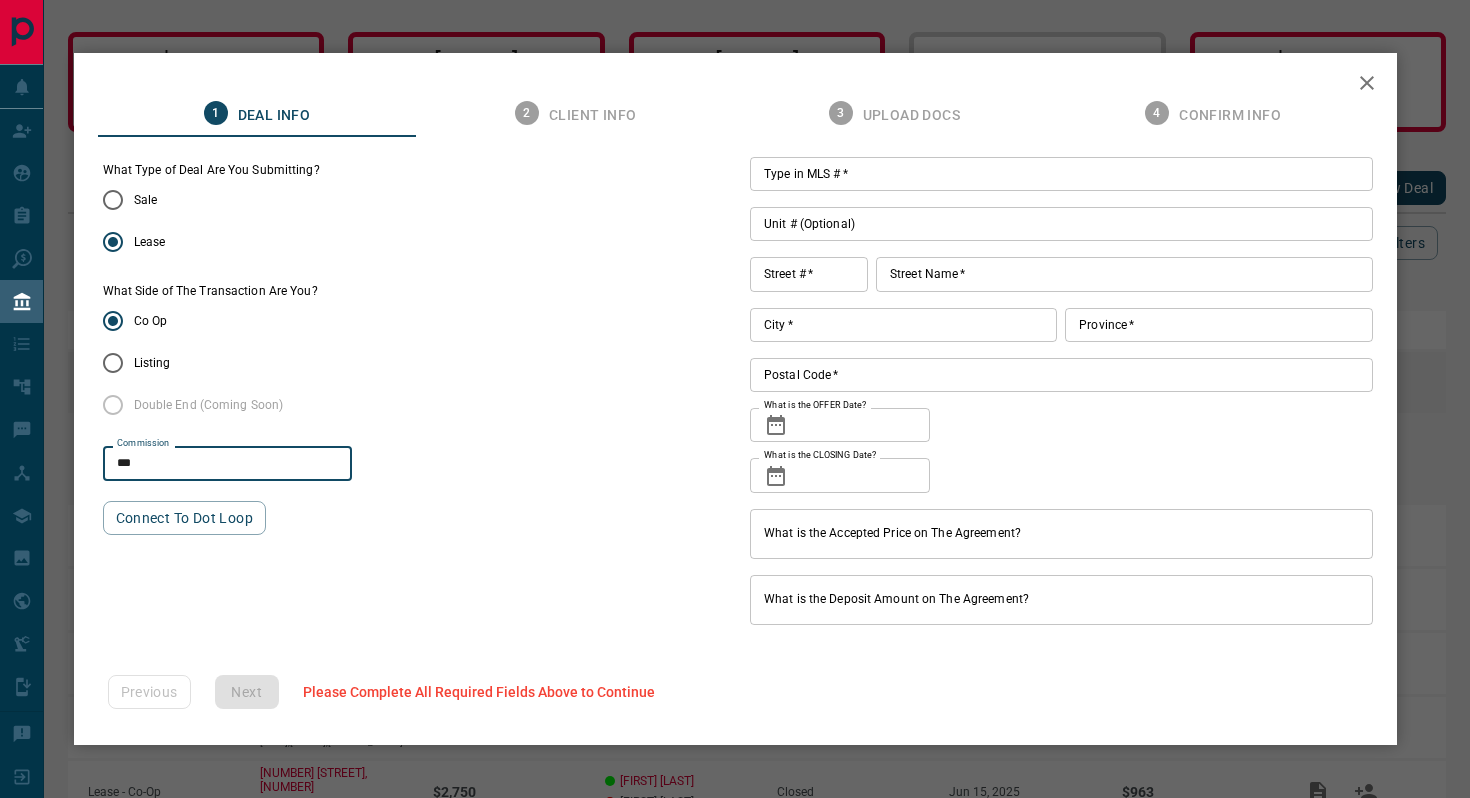type on "***" 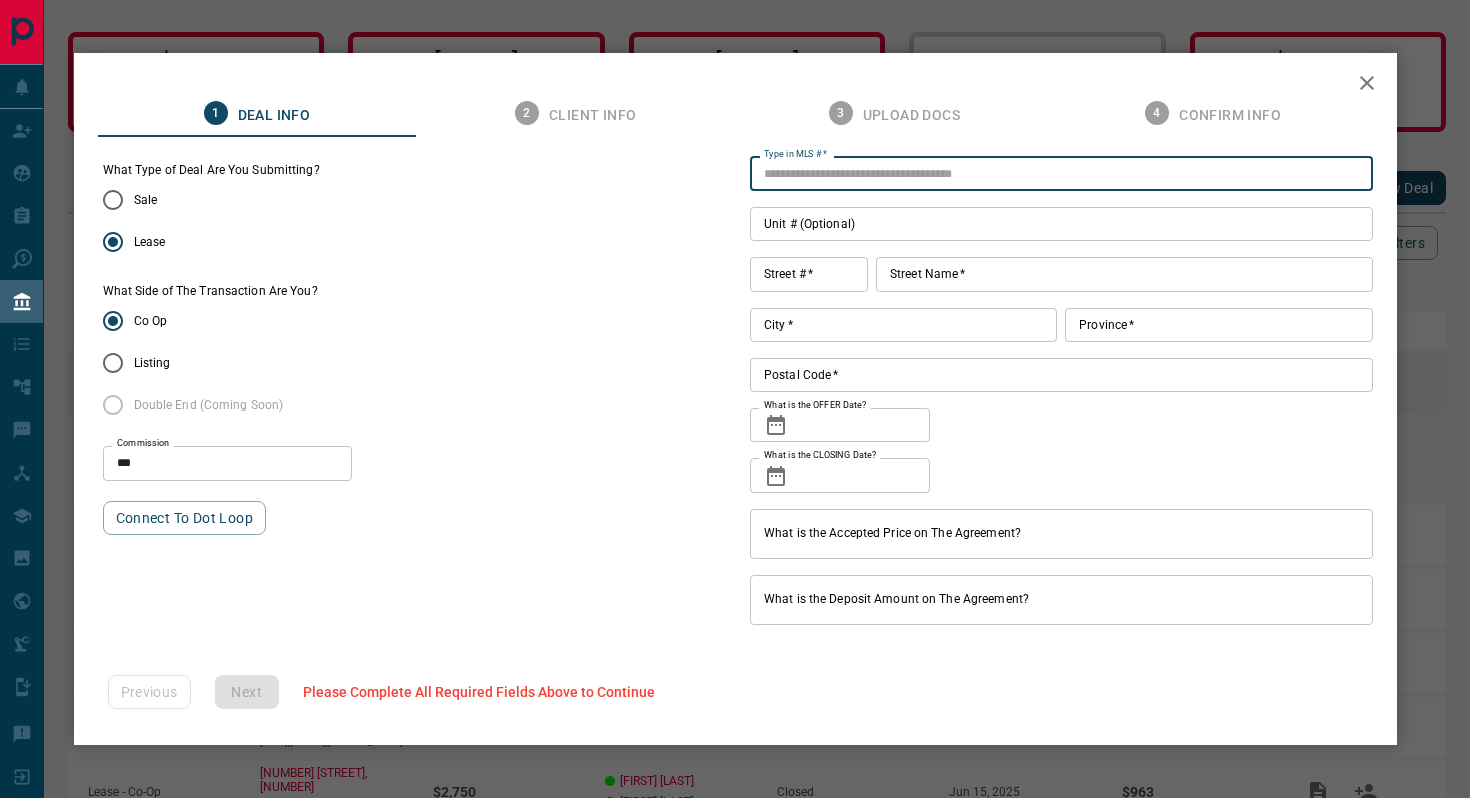 click on "Type in MLS #   *" at bounding box center (1061, 174) 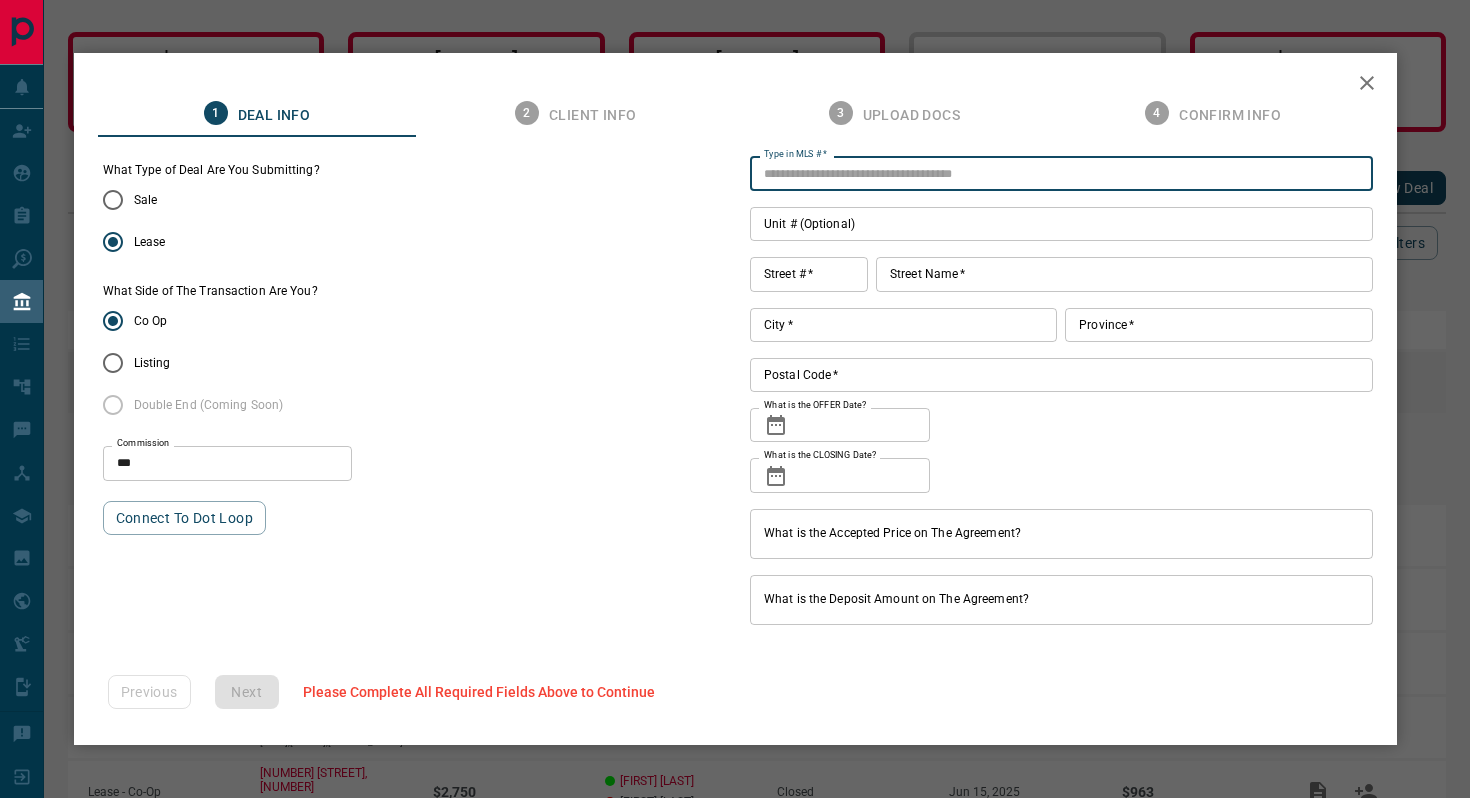paste on "*********" 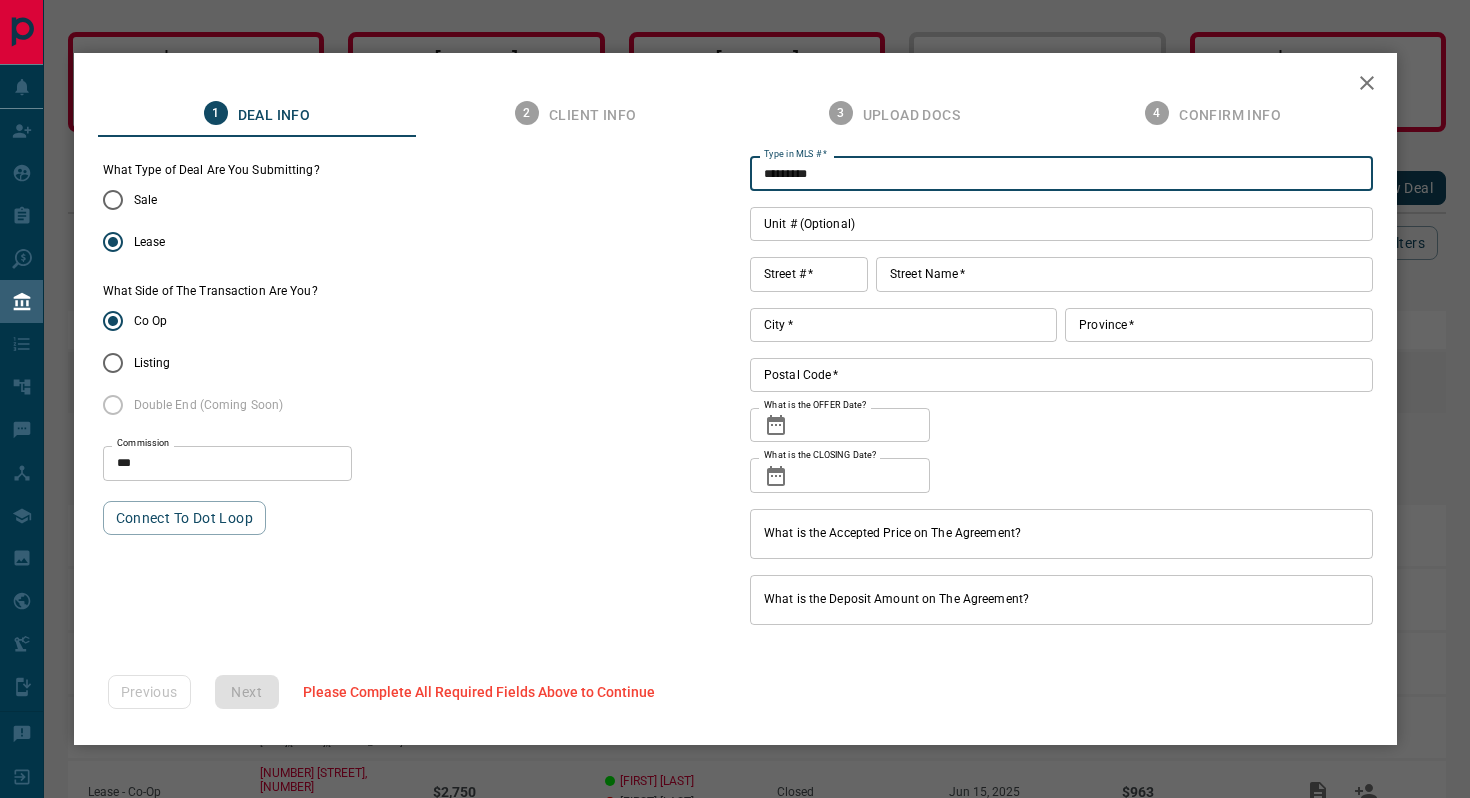 type on "*********" 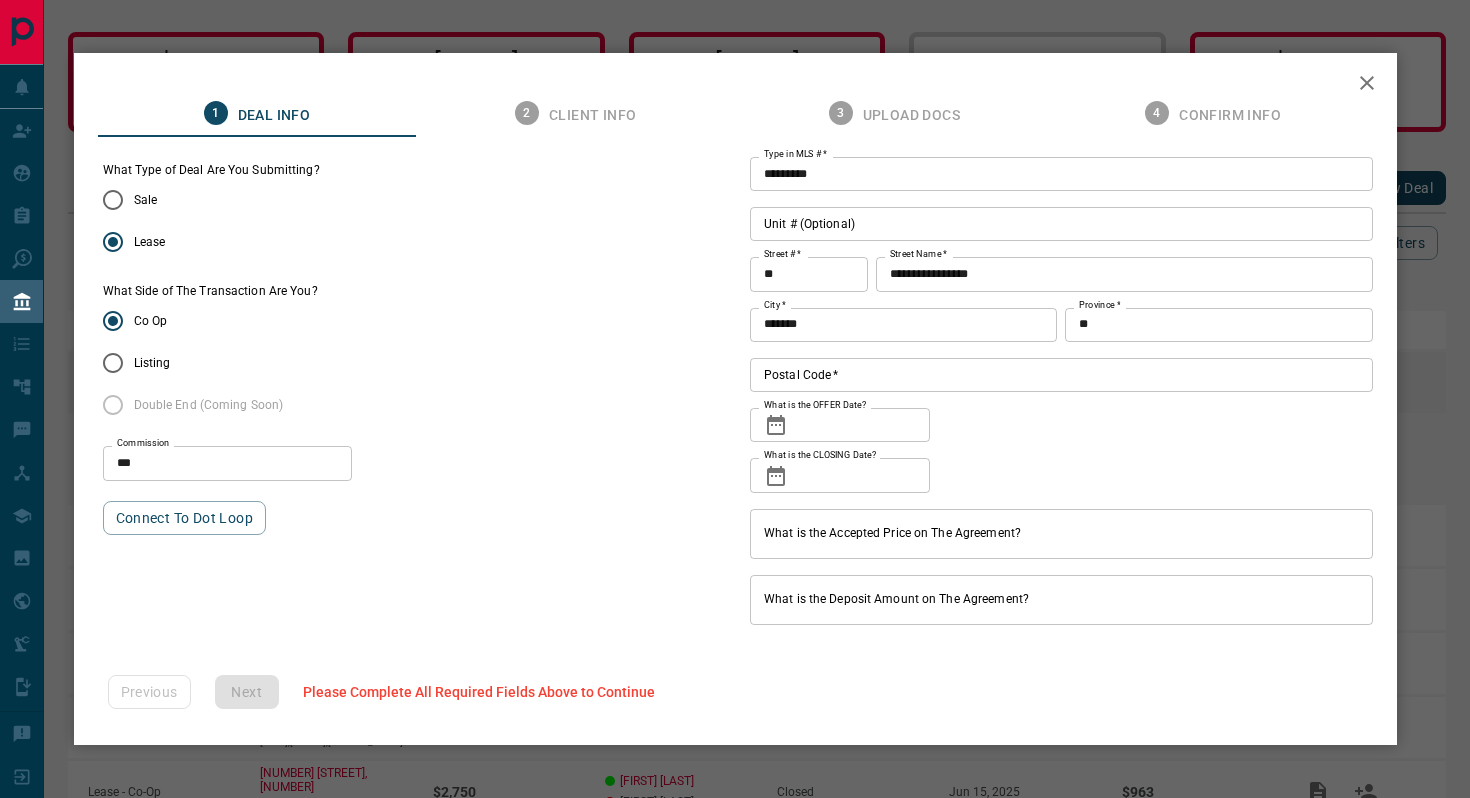 click 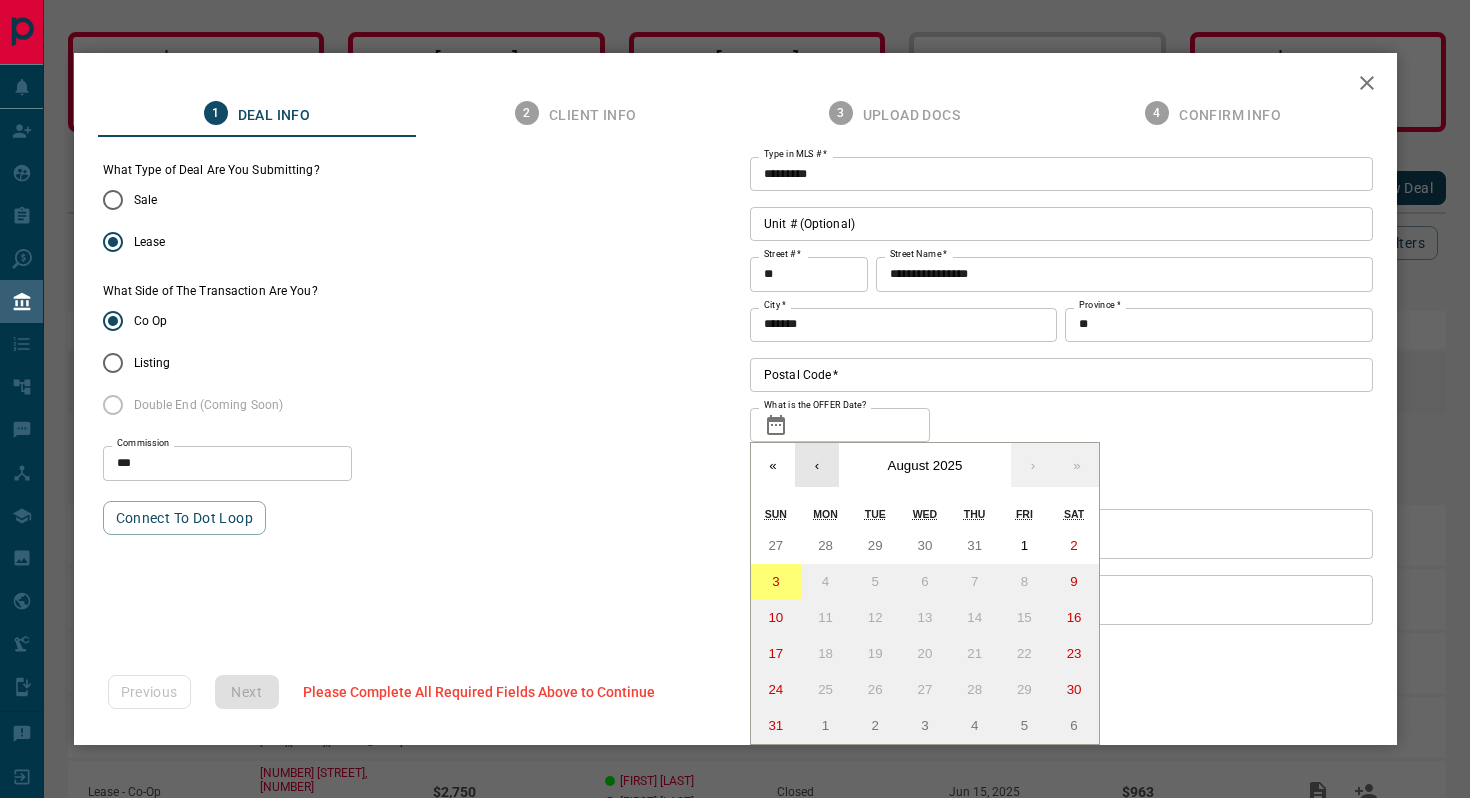 click on "‹" at bounding box center (817, 465) 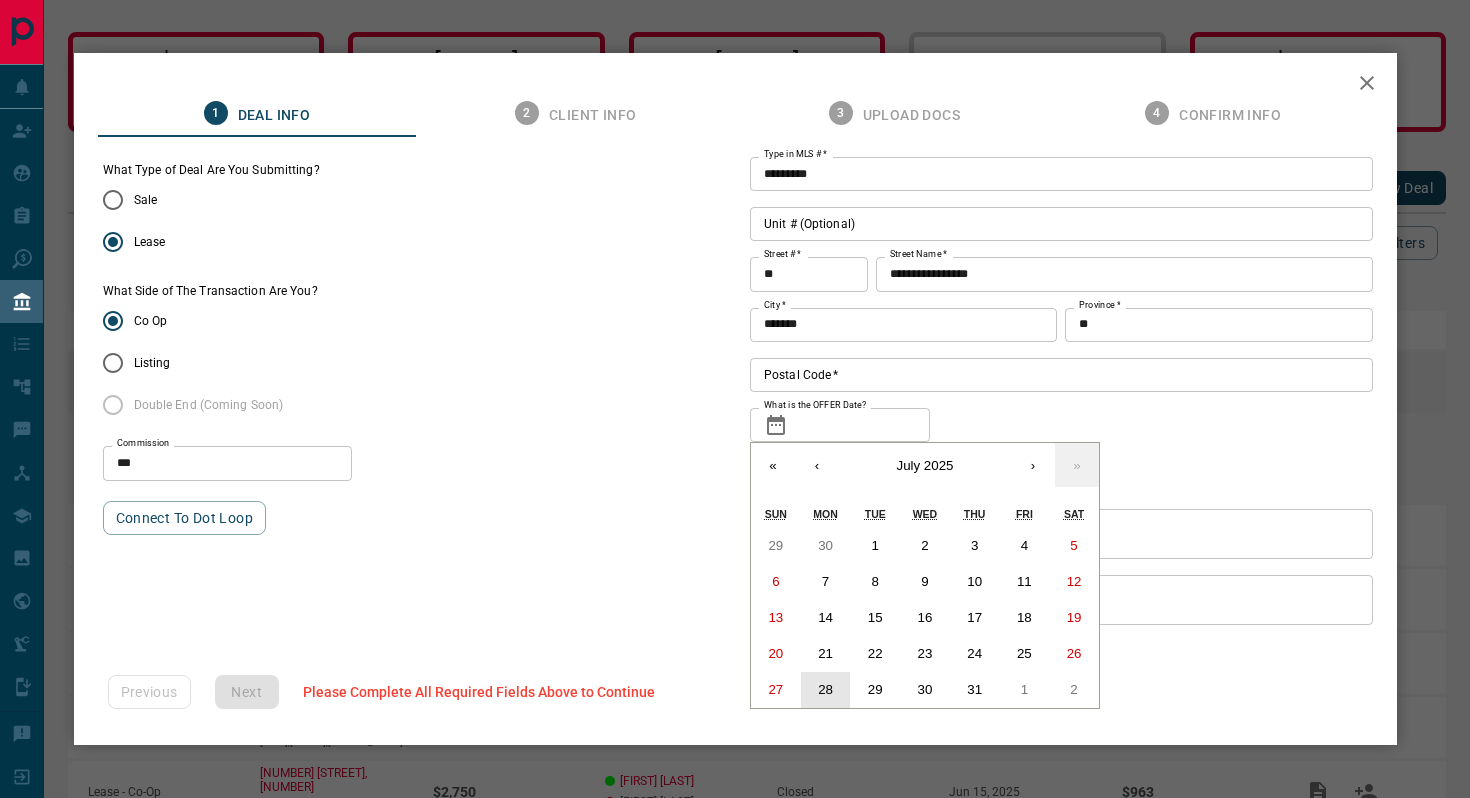 click on "28" at bounding box center [825, 689] 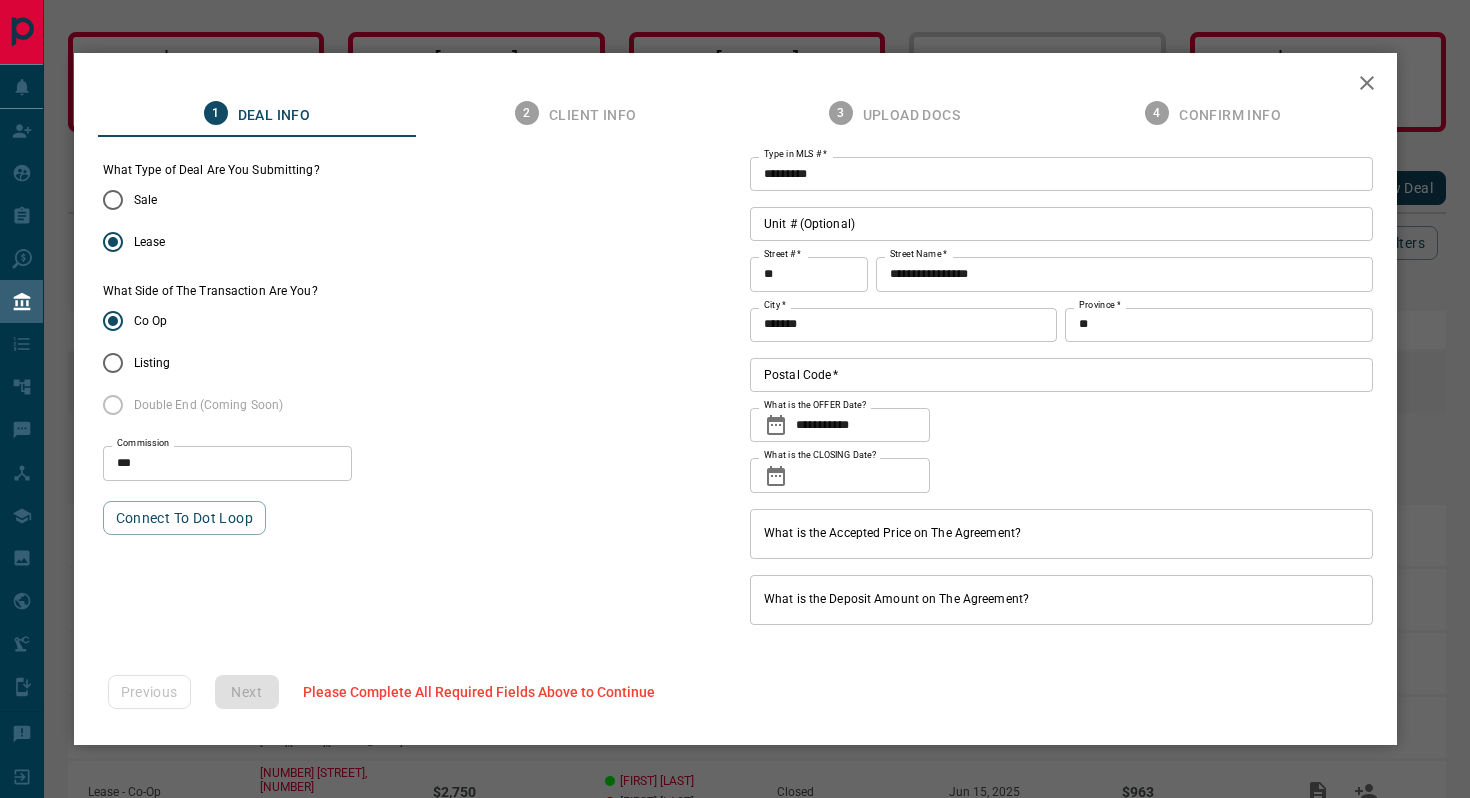 click 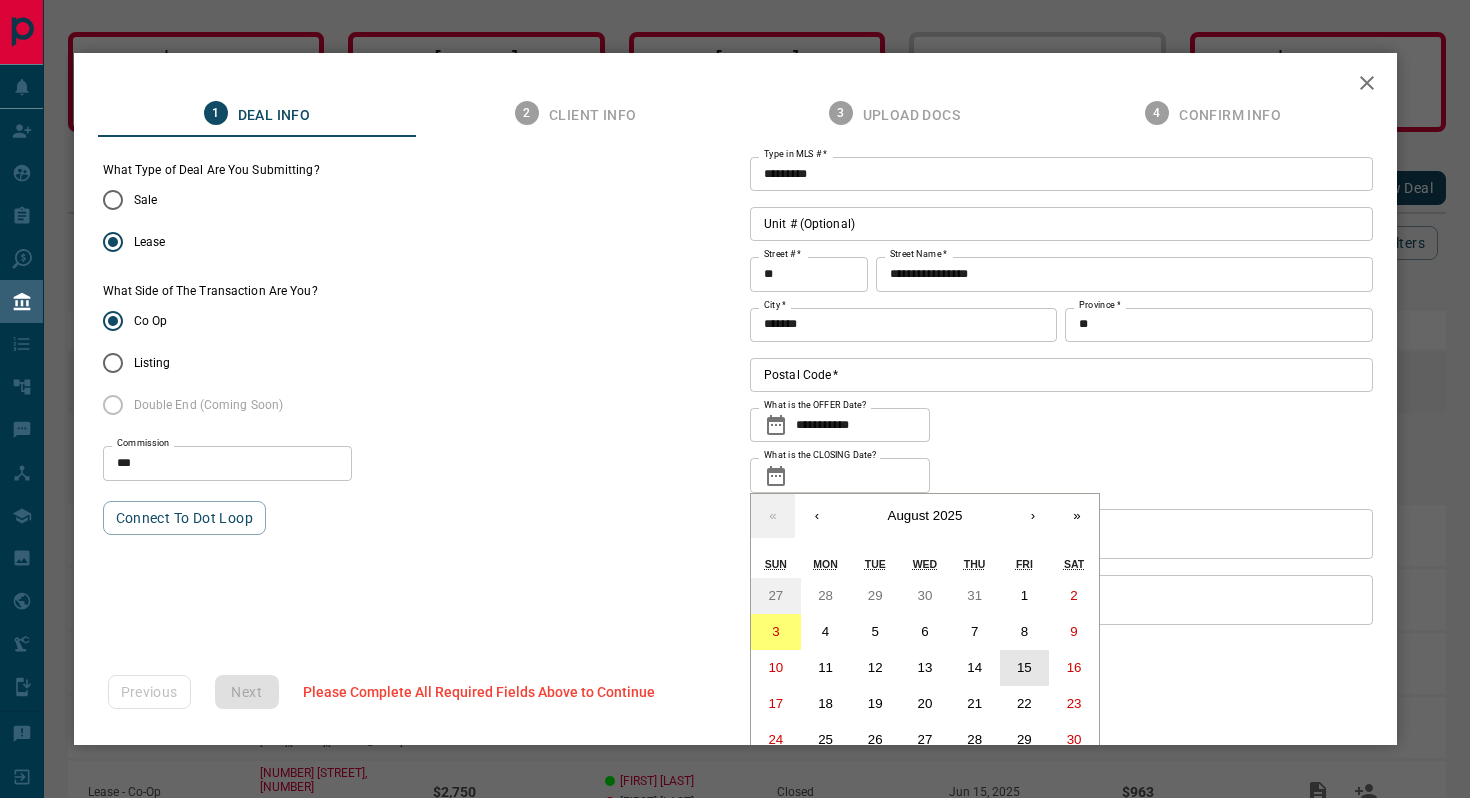 click on "15" at bounding box center (1024, 667) 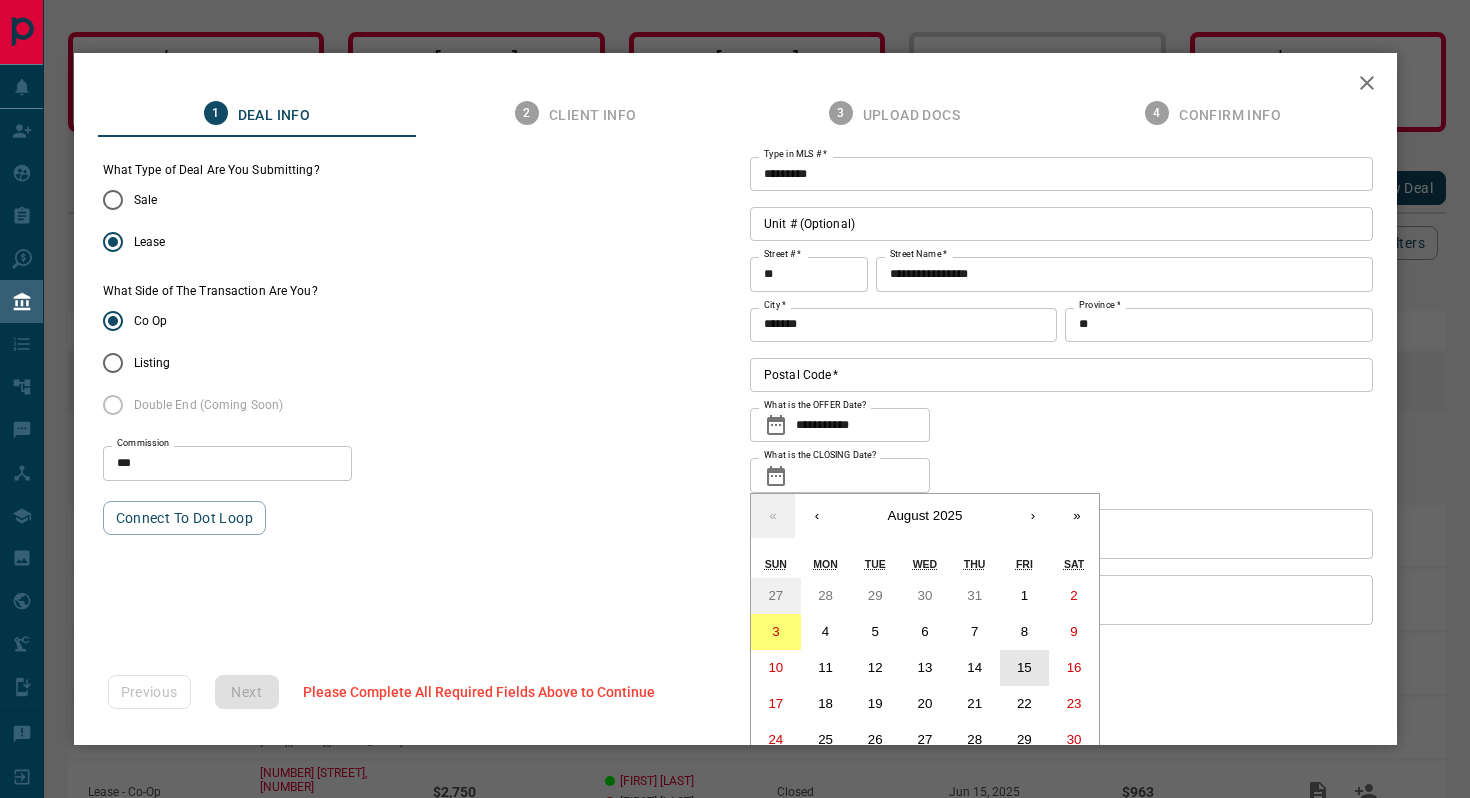 type on "**********" 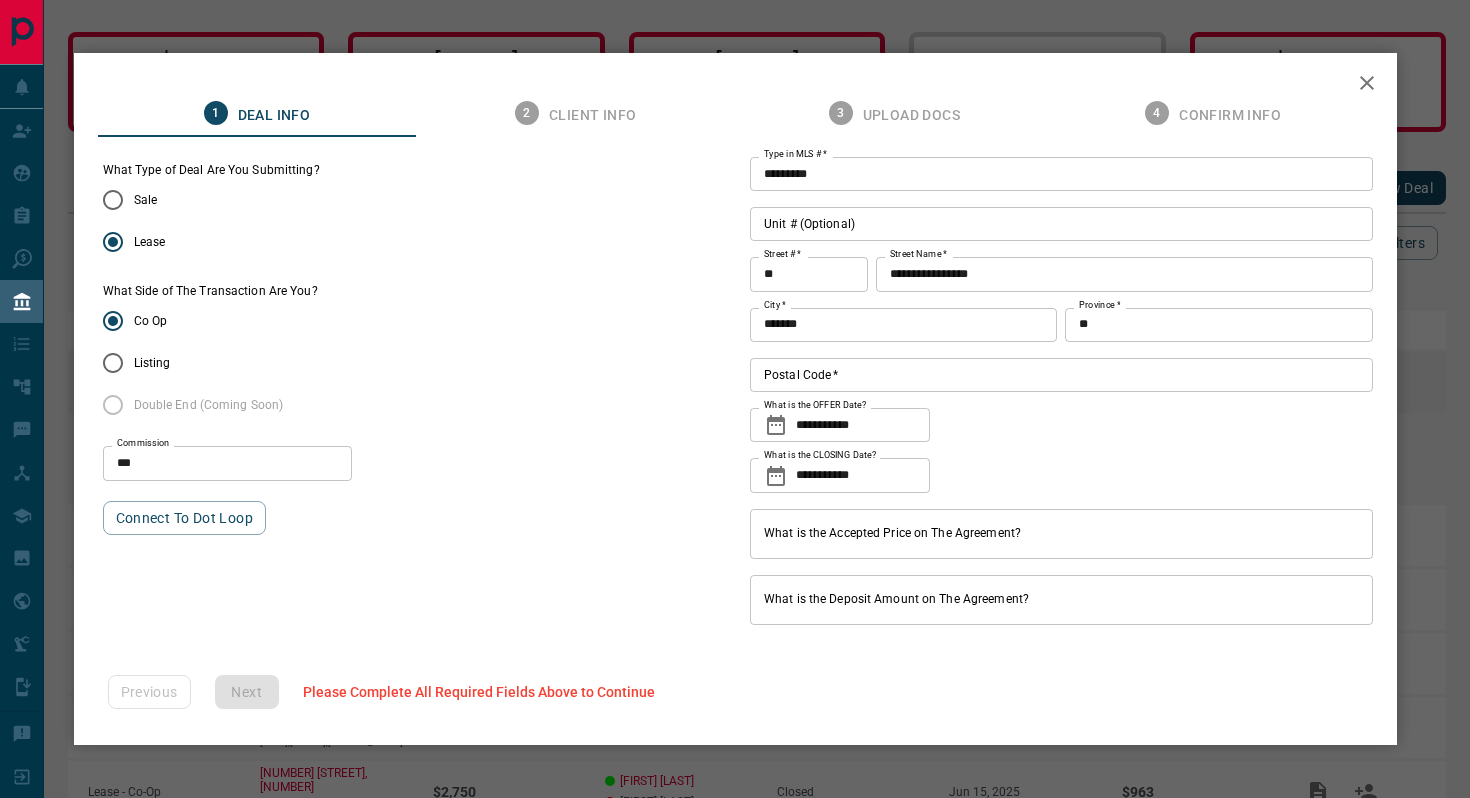 click on "What is the Accepted Price on The Agreement?" at bounding box center [1061, 534] 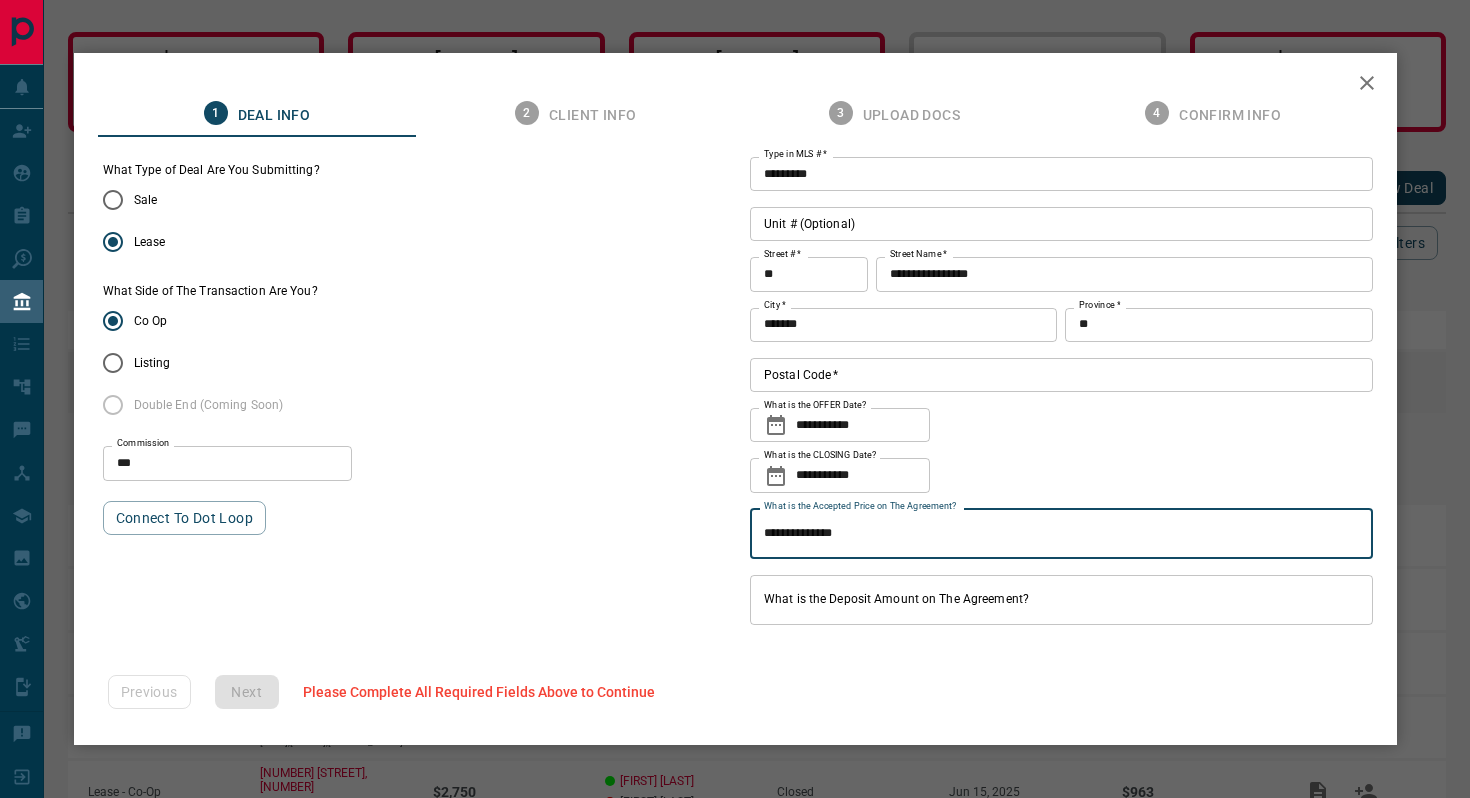 type on "**********" 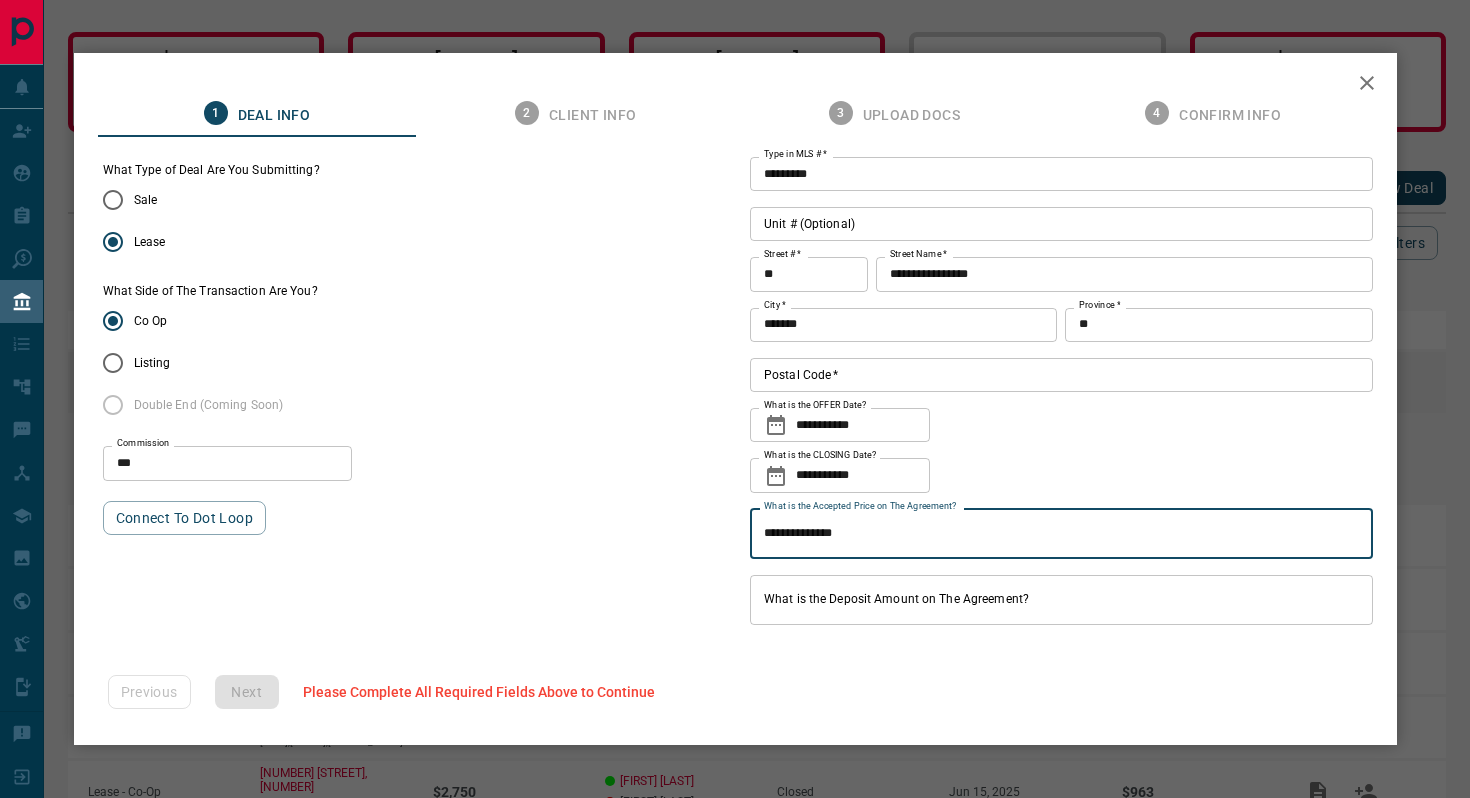 click on "What is the Deposit Amount on The Agreement?" at bounding box center (1061, 600) 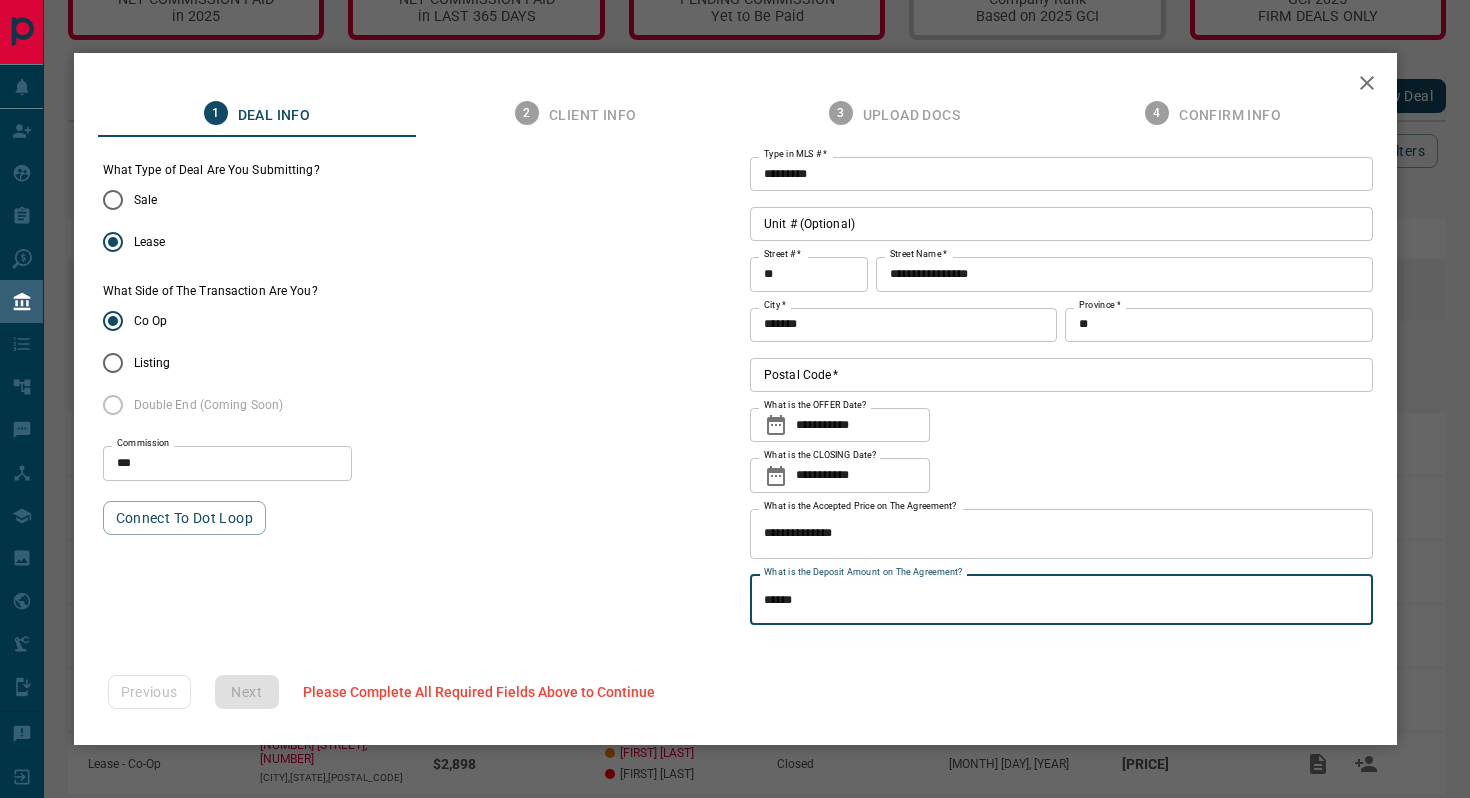 scroll, scrollTop: 73, scrollLeft: 0, axis: vertical 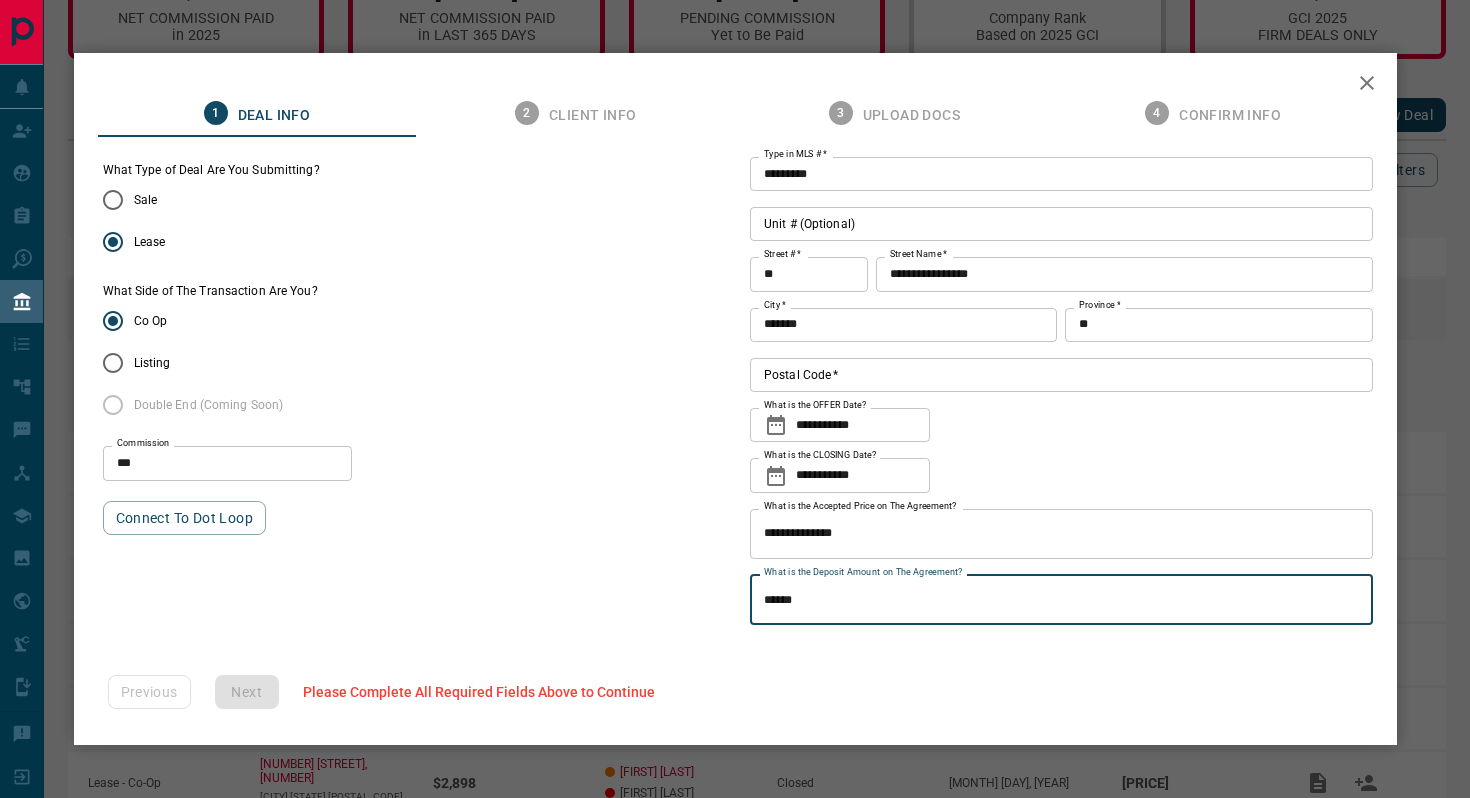type on "******" 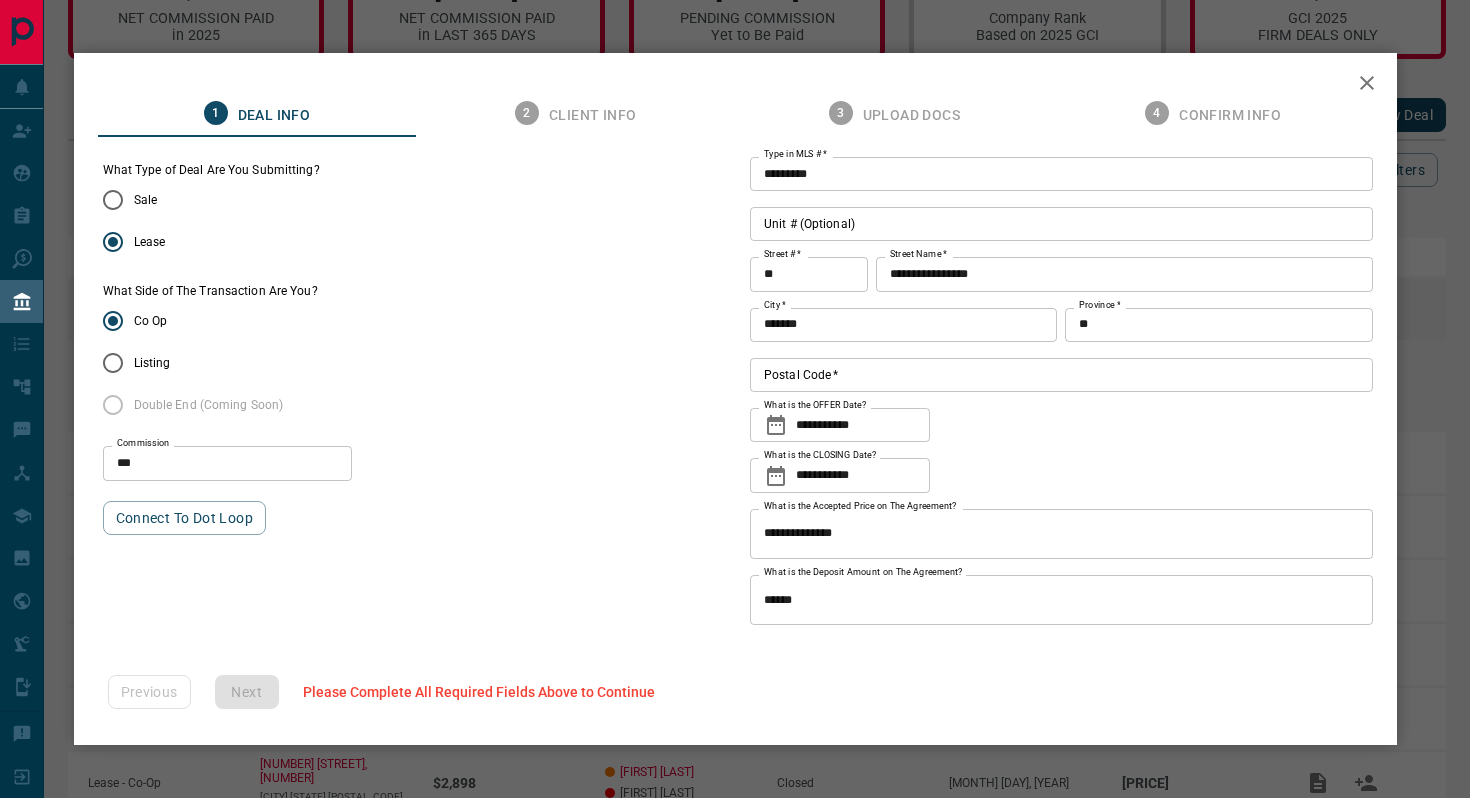 click on "**" at bounding box center (1218, 325) 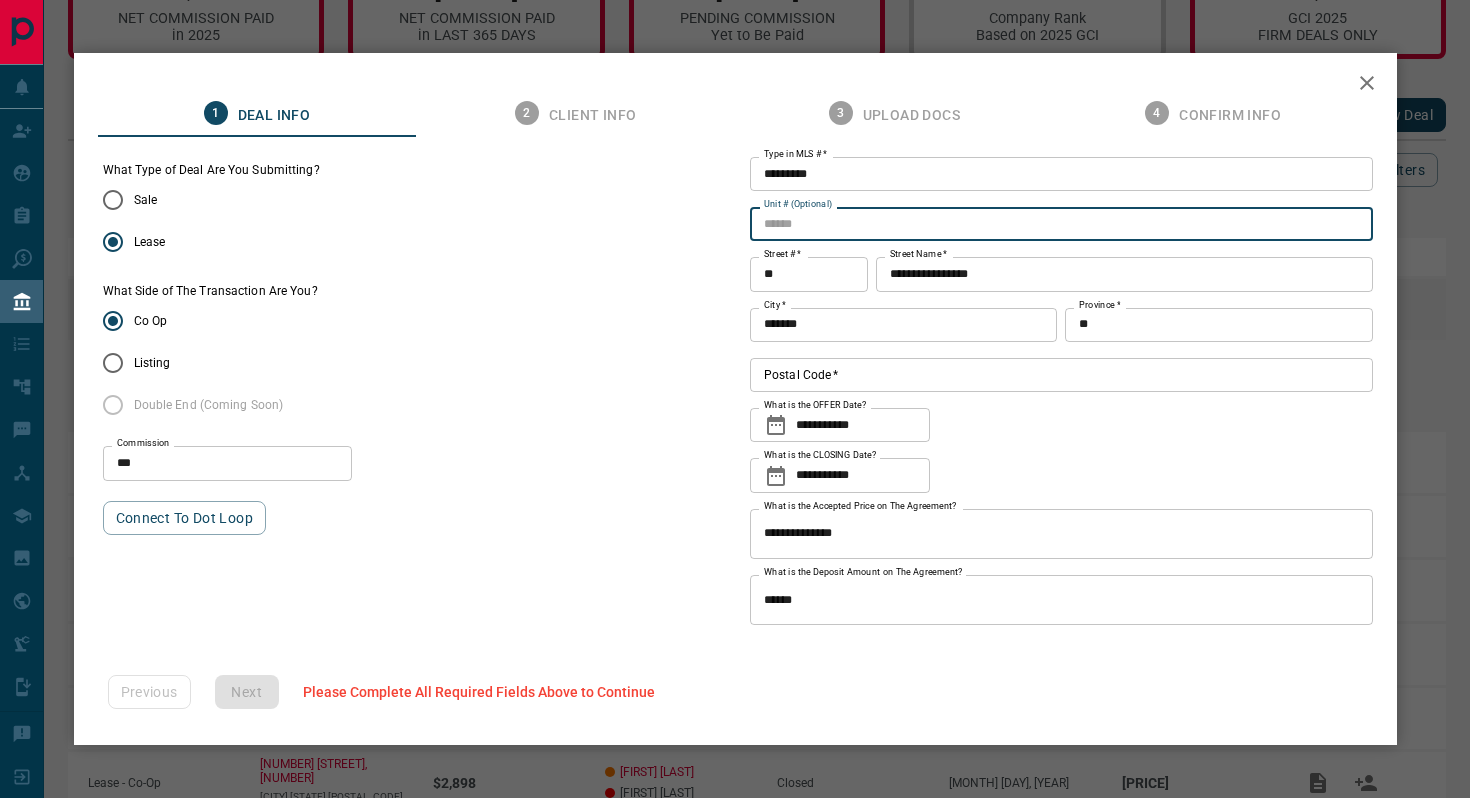 click on "Unit # (Optional)" at bounding box center (1061, 224) 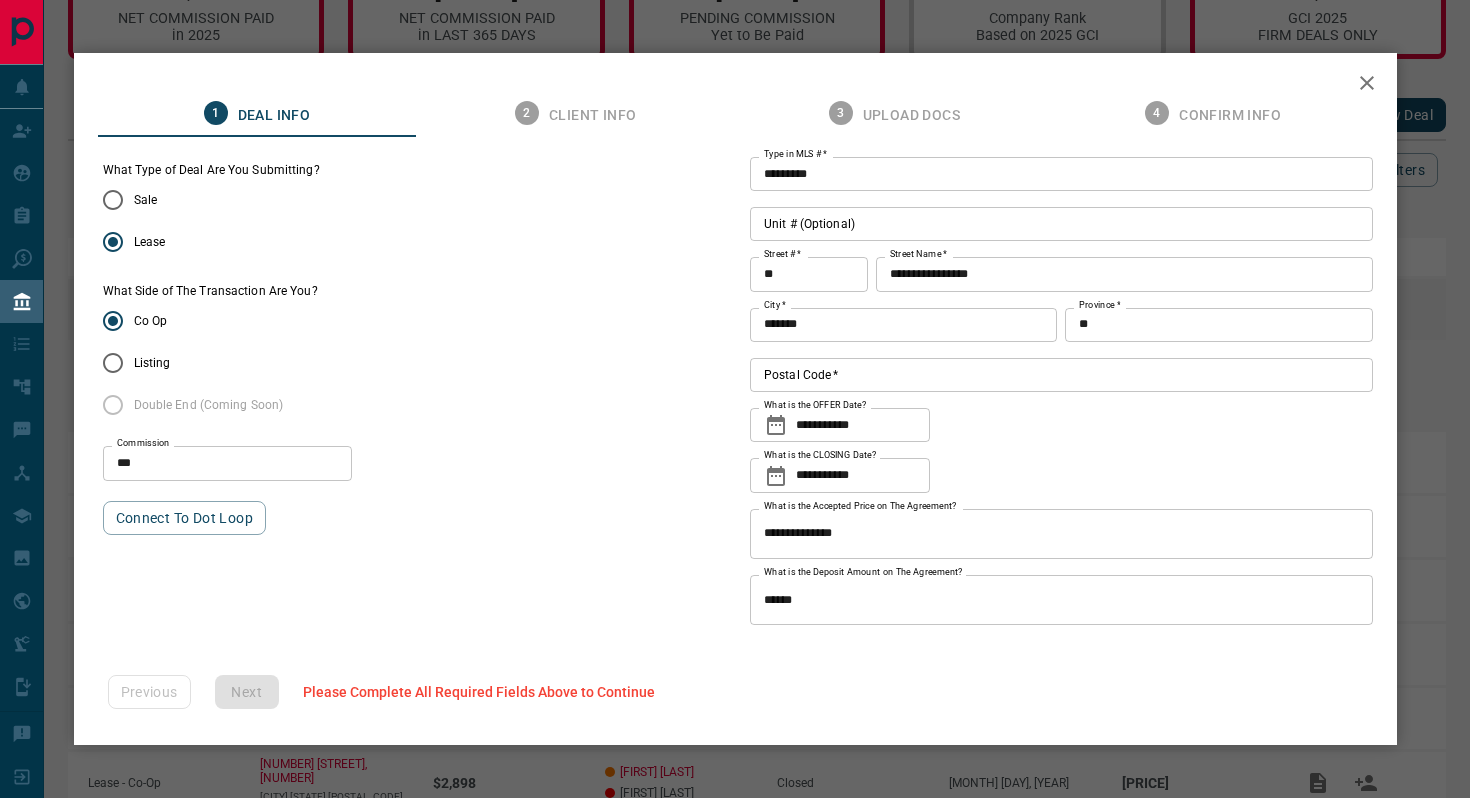 click on "What Type of Deal Are You Submitting? Sale Lease What Side of The Transaction Are You? Co Op Listing Double End (Coming Soon) Commission *** Commission Connect to Dot Loop" at bounding box center [414, 391] 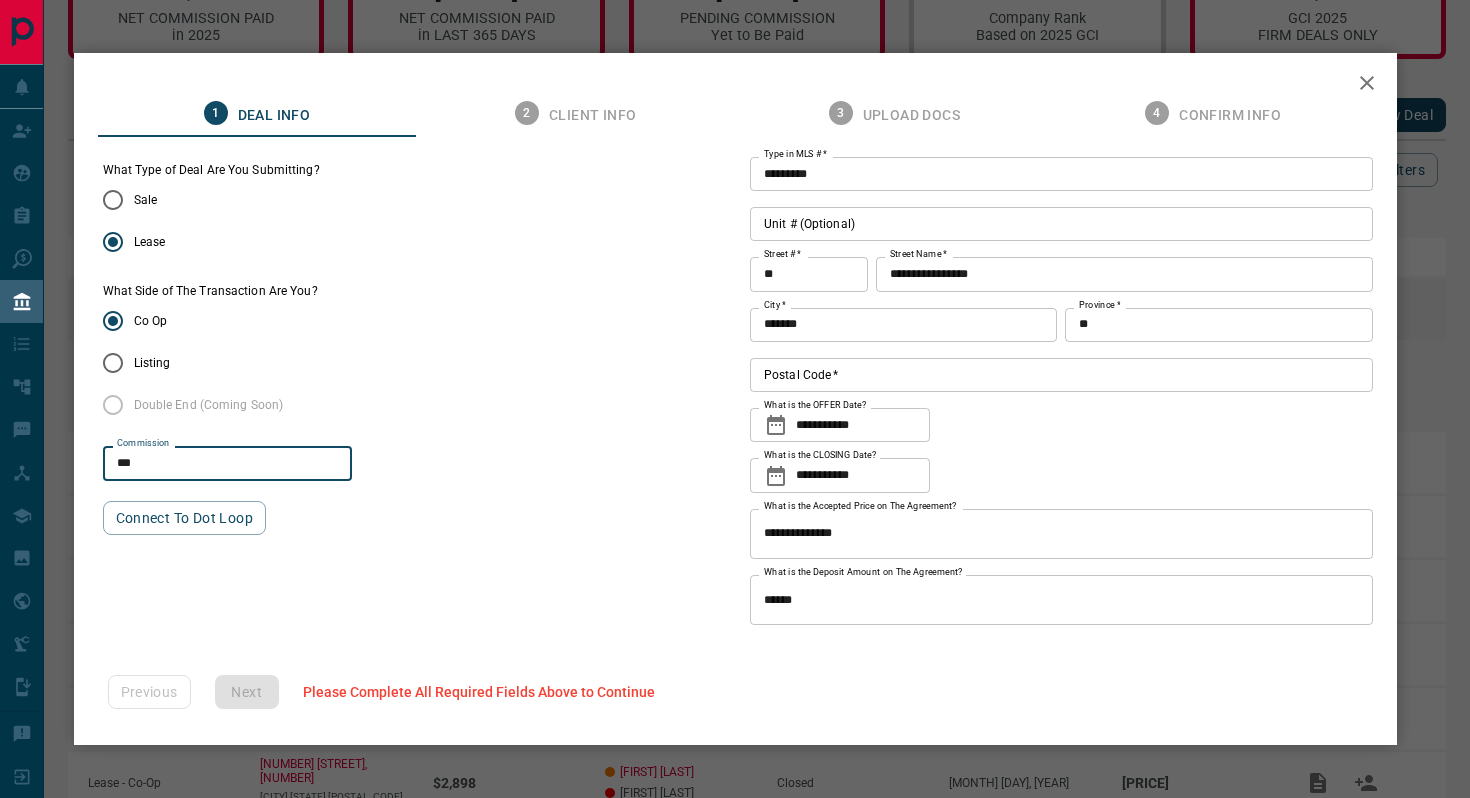 click on "***" at bounding box center [227, 463] 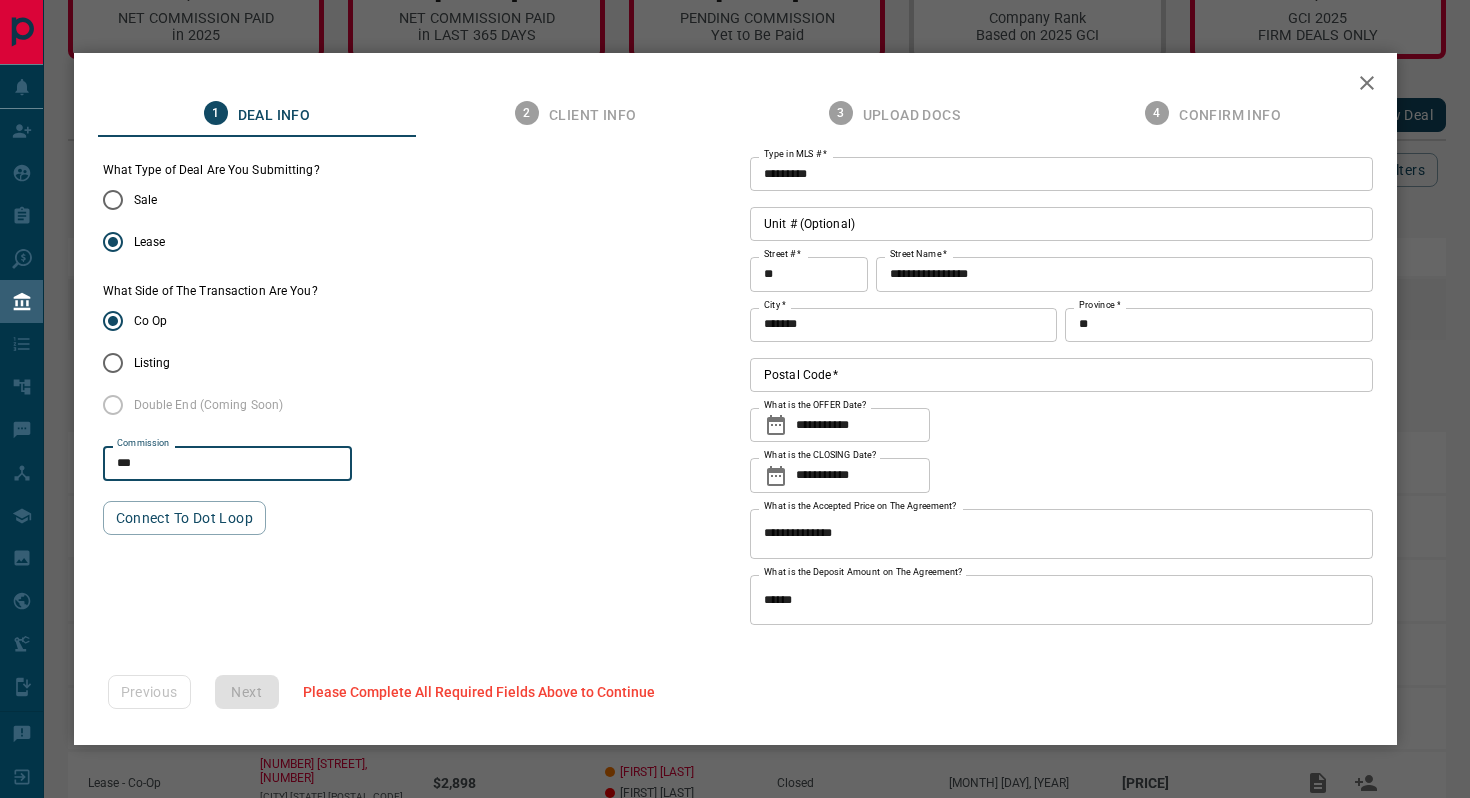click on "What Type of Deal Are You Submitting? Sale Lease What Side of The Transaction Are You? Co Op Listing Double End (Coming Soon) Commission *** Commission Connect to Dot Loop" at bounding box center [414, 391] 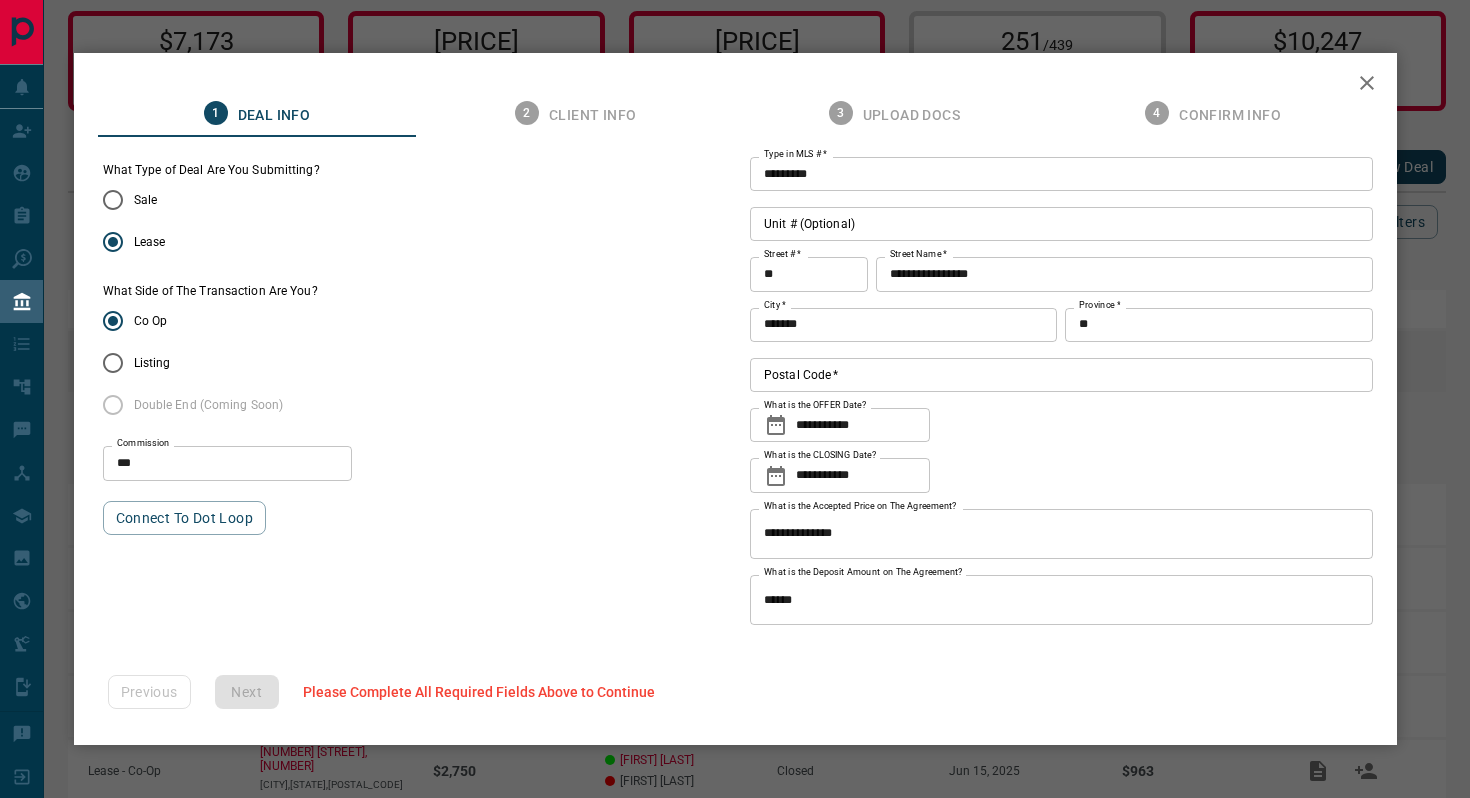 scroll, scrollTop: 18, scrollLeft: 0, axis: vertical 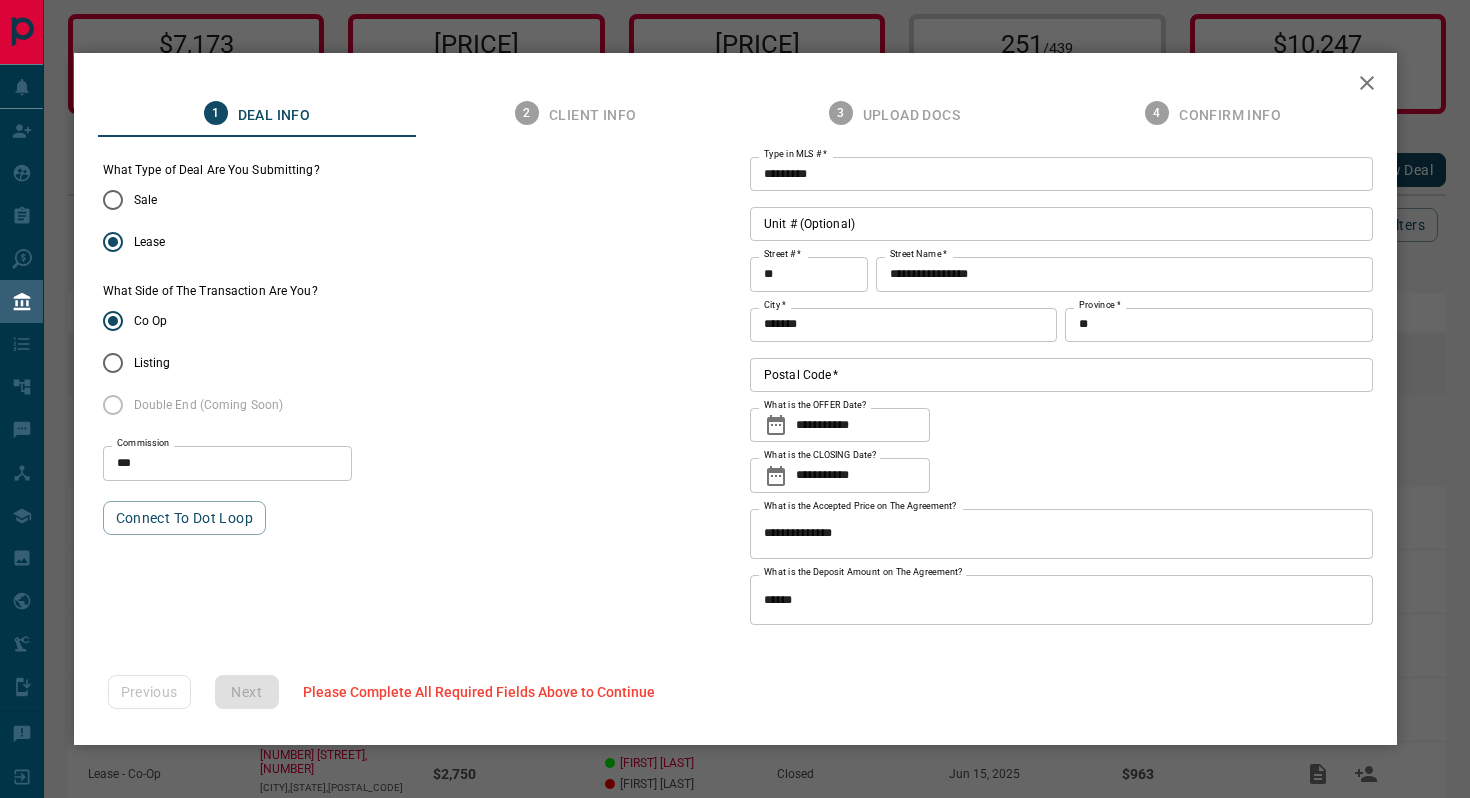 click on "*********" at bounding box center [1061, 174] 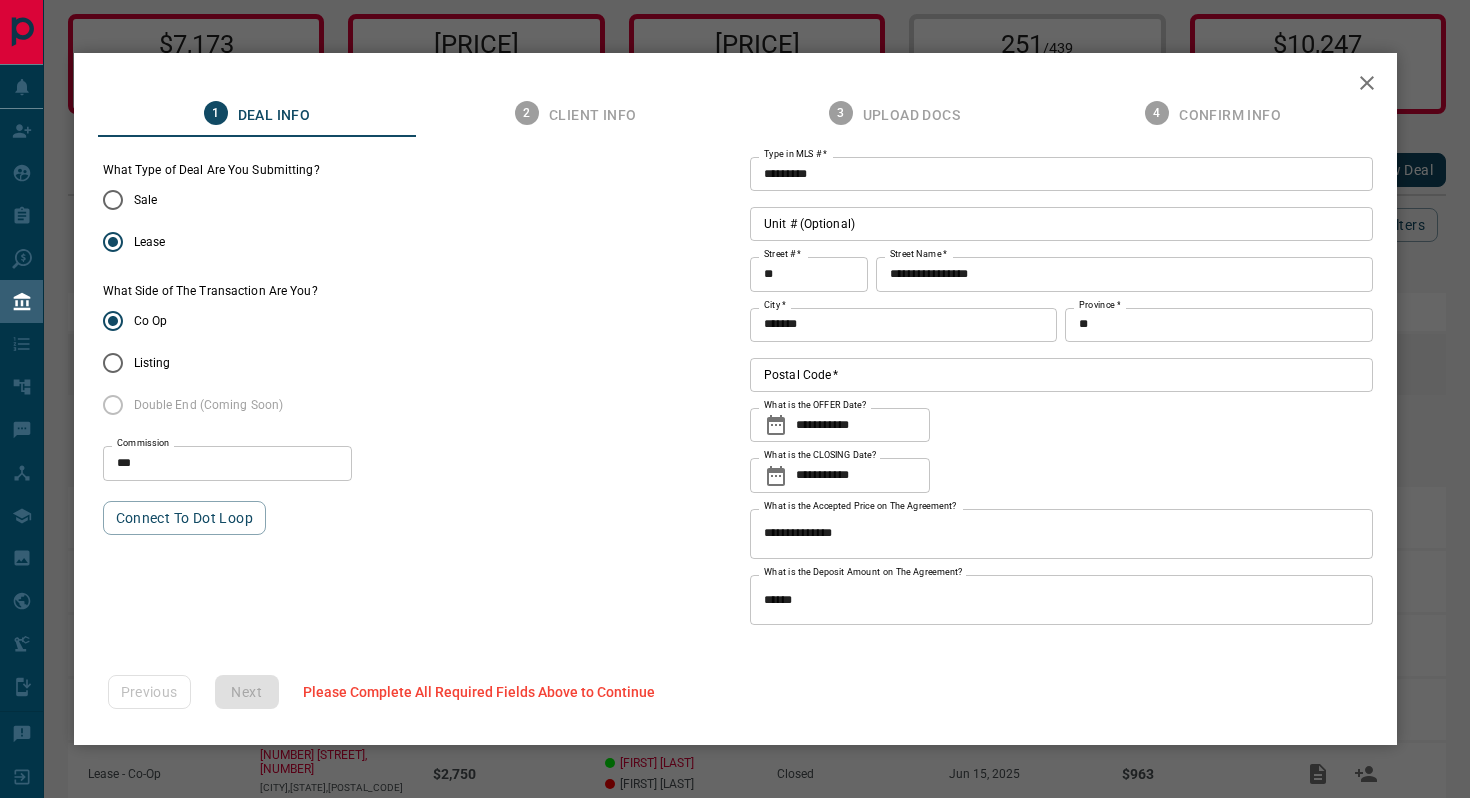 click on "Postal Code   *" at bounding box center [1061, 375] 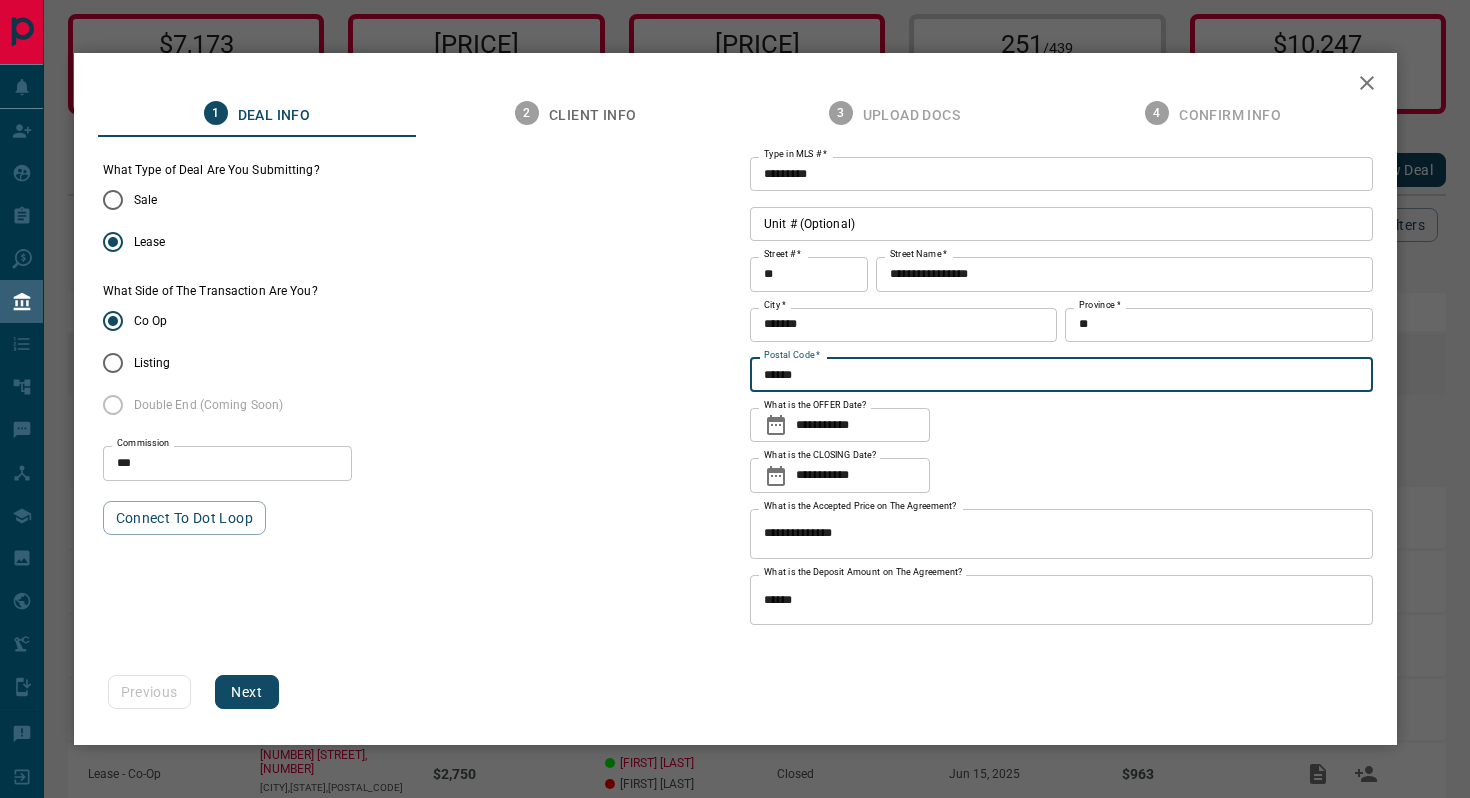 type on "******" 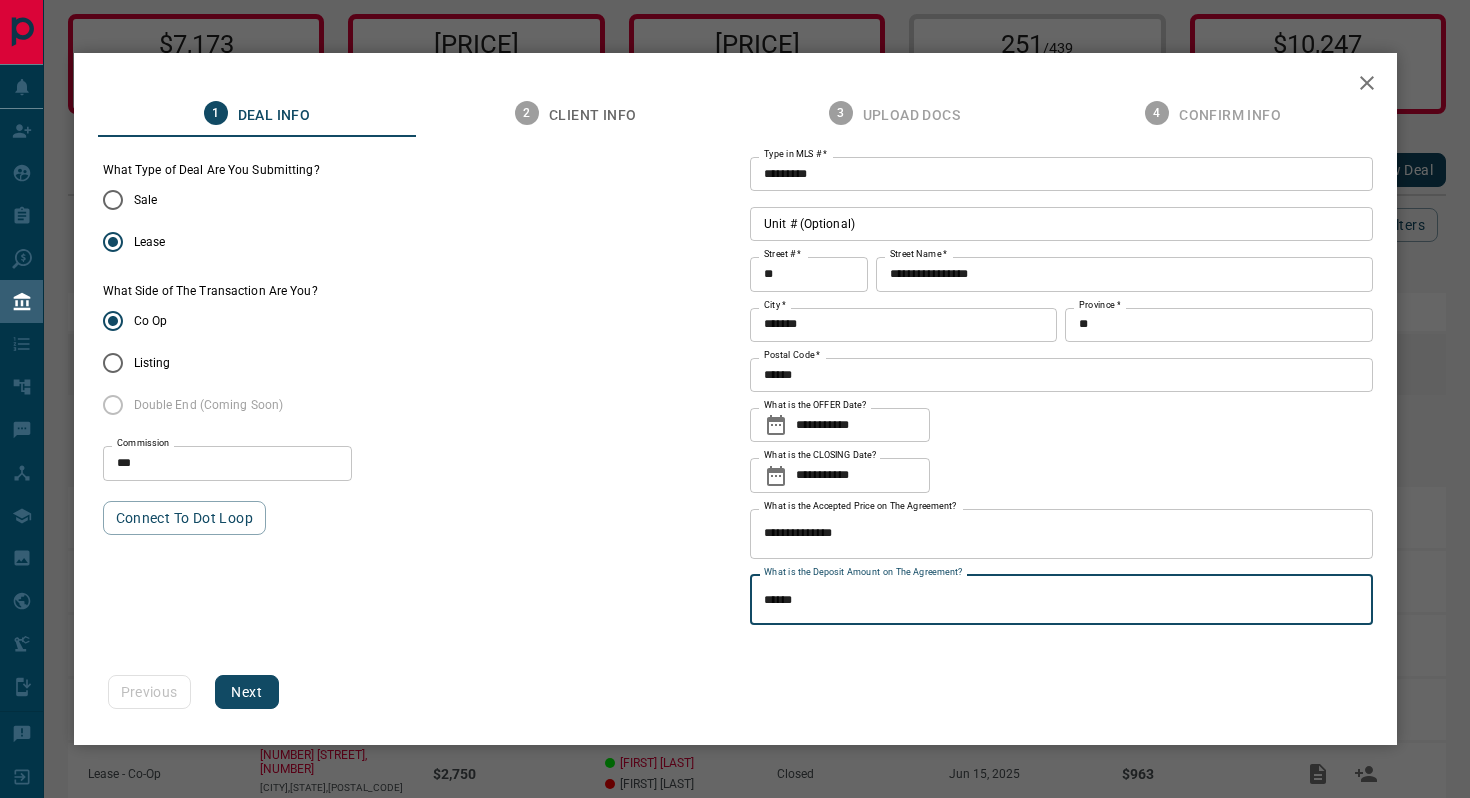click on "Next" at bounding box center [247, 692] 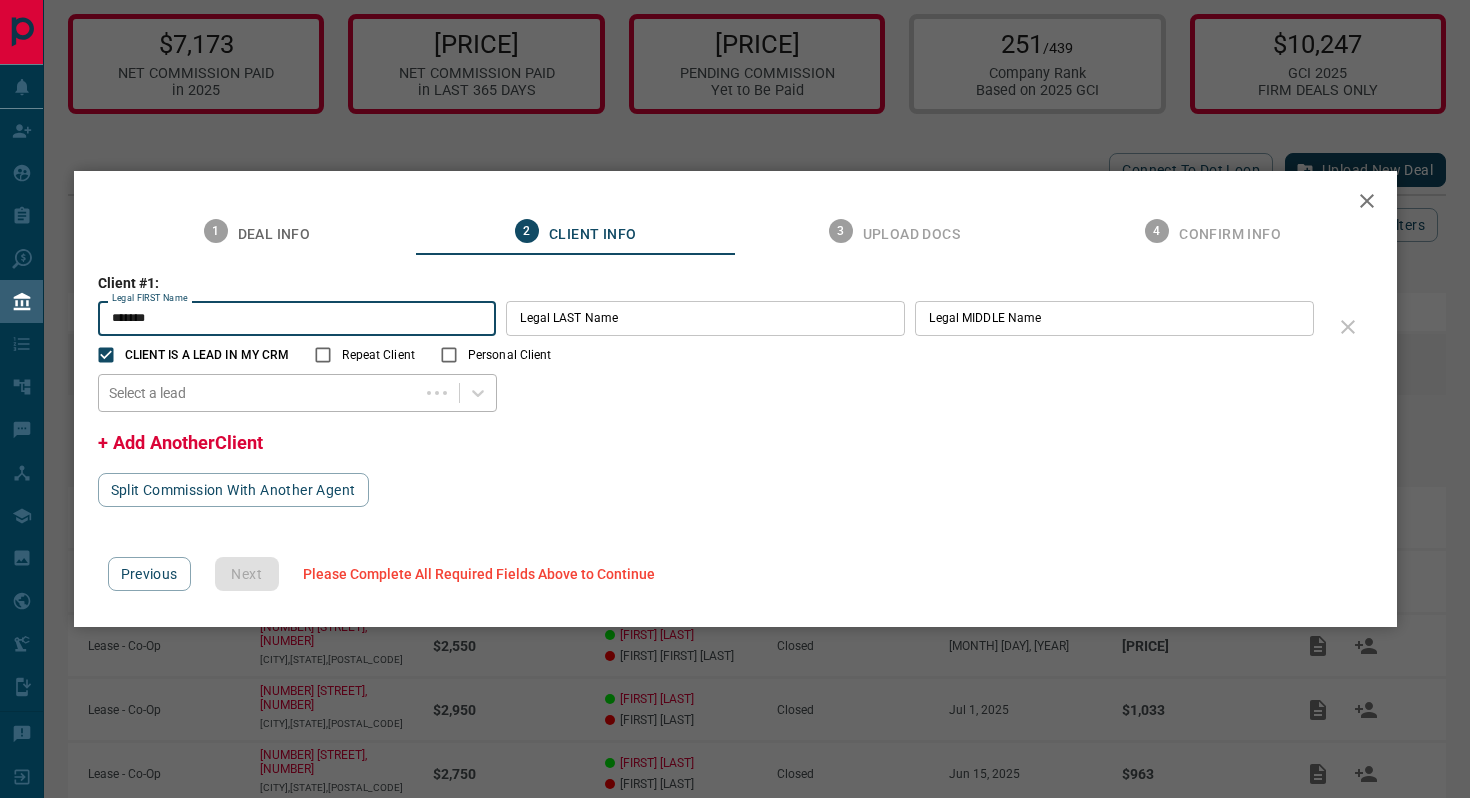 type on "*******" 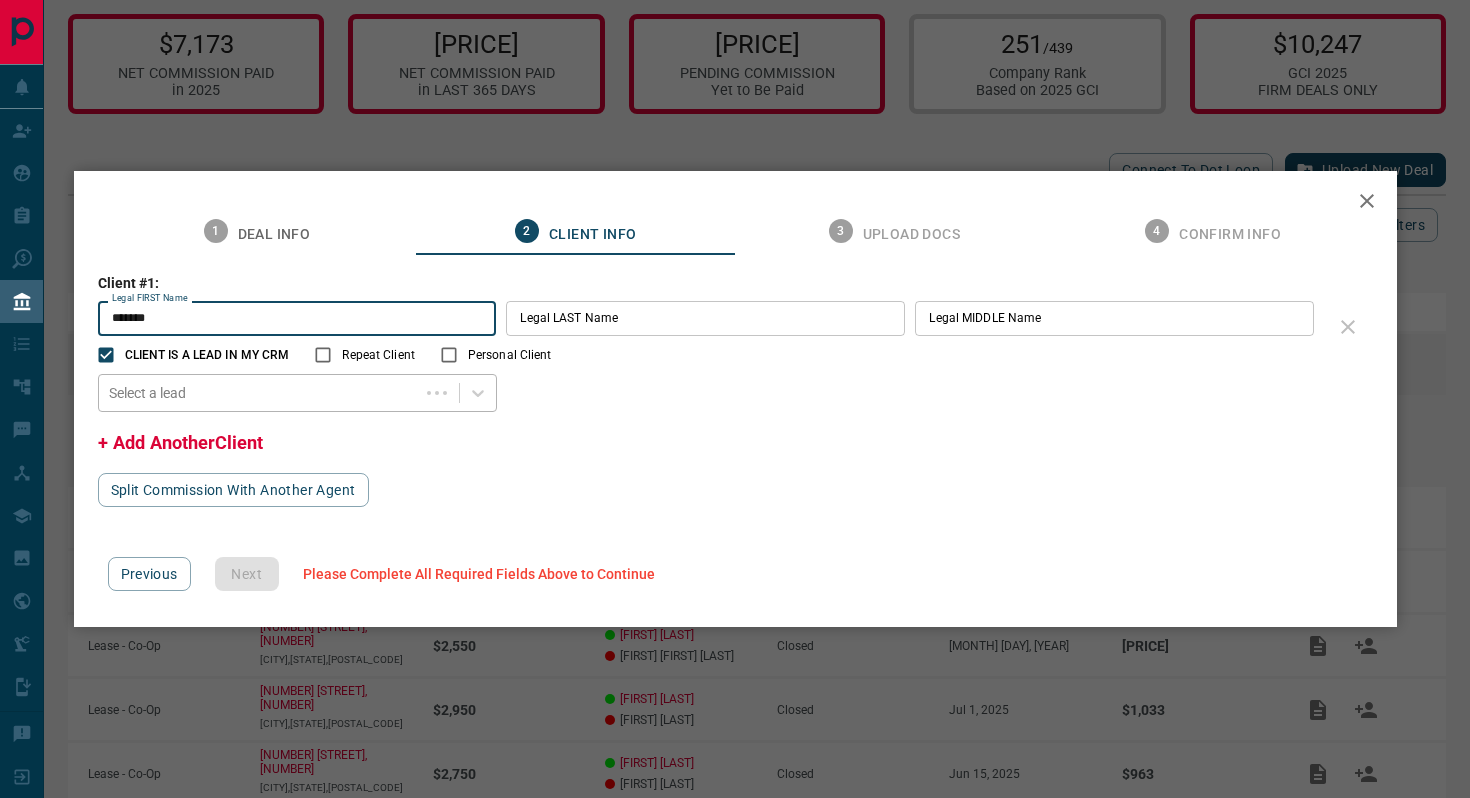 click at bounding box center (259, 393) 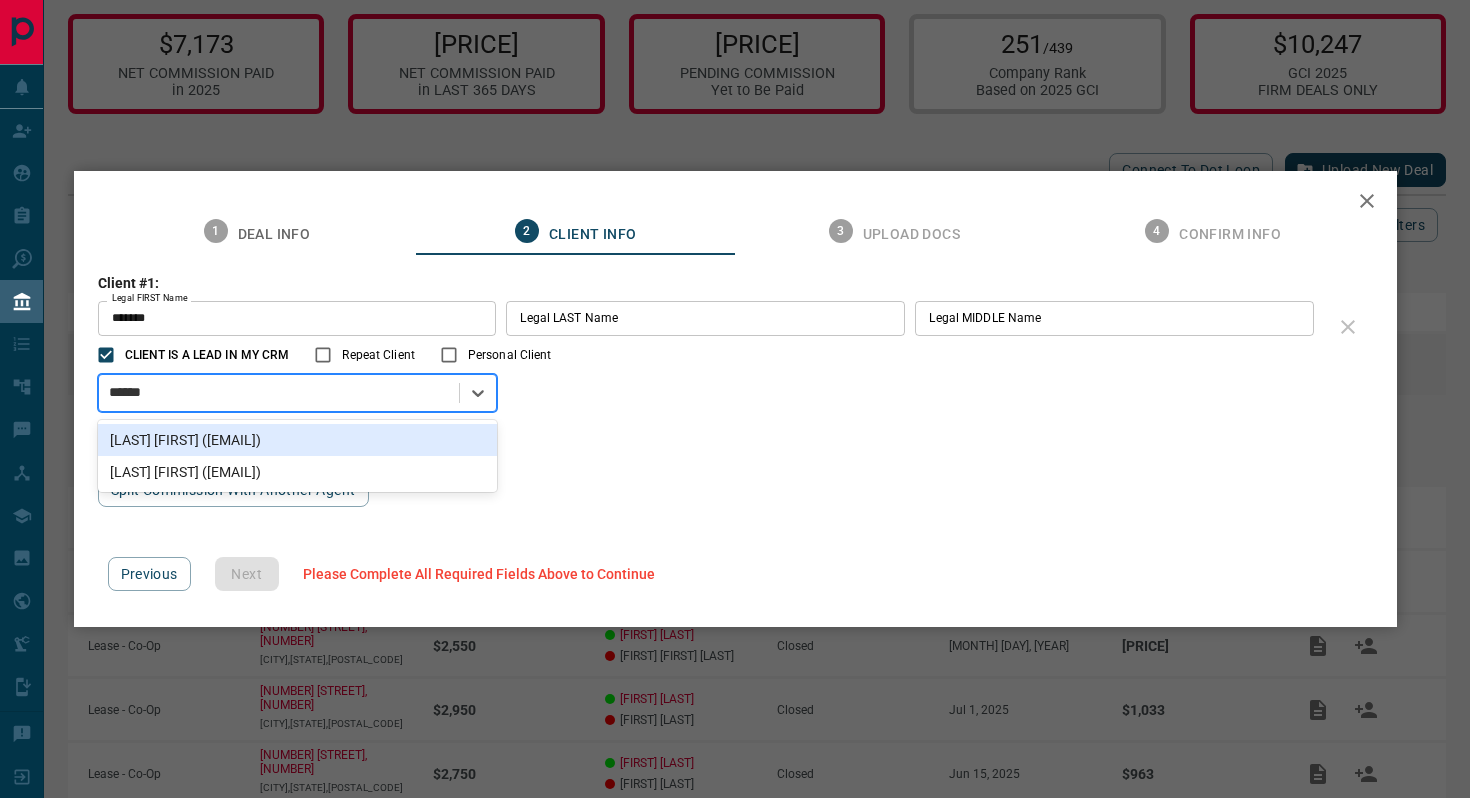 type on "*******" 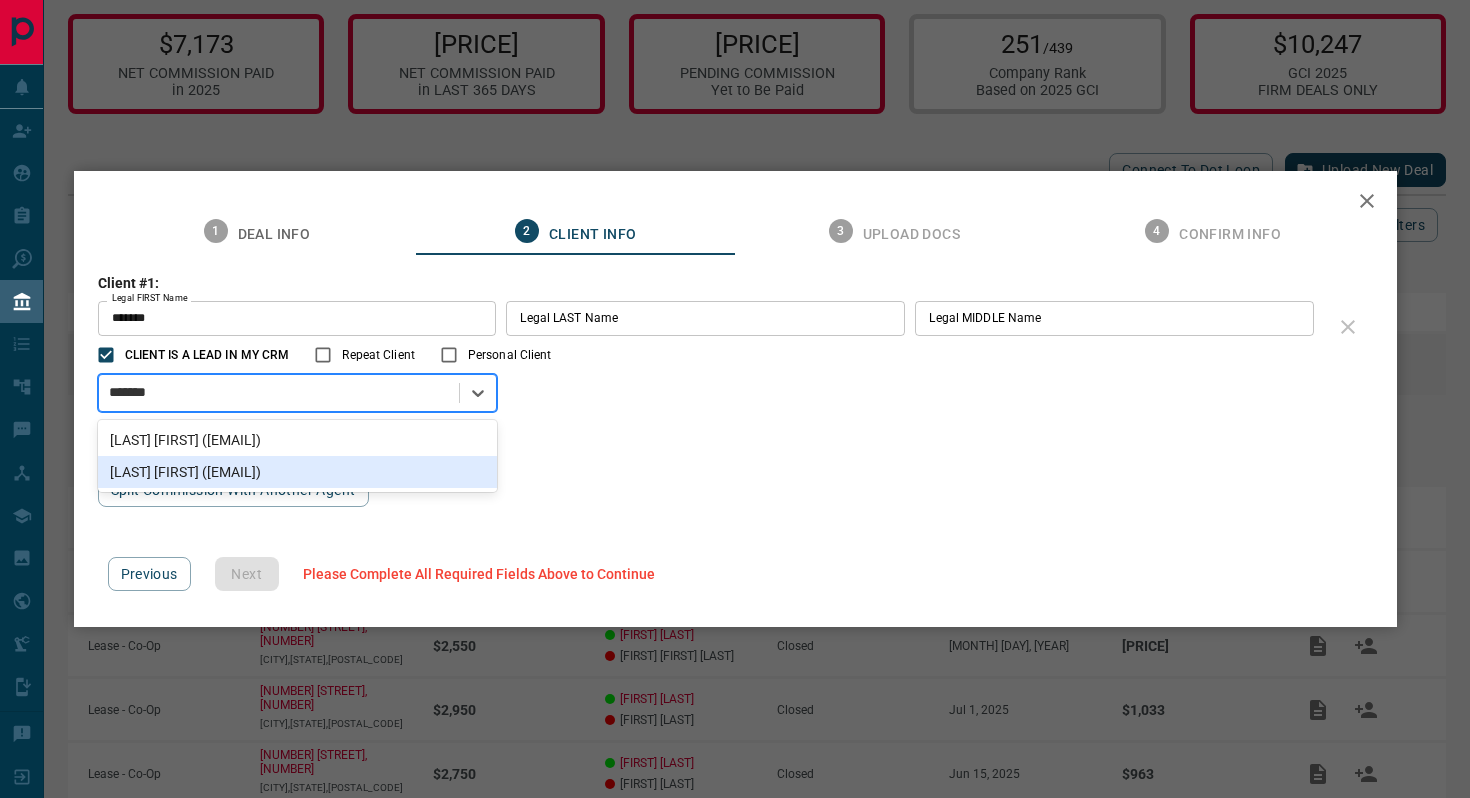 click on "[LAST] [FIRST] ([EMAIL])" at bounding box center [298, 472] 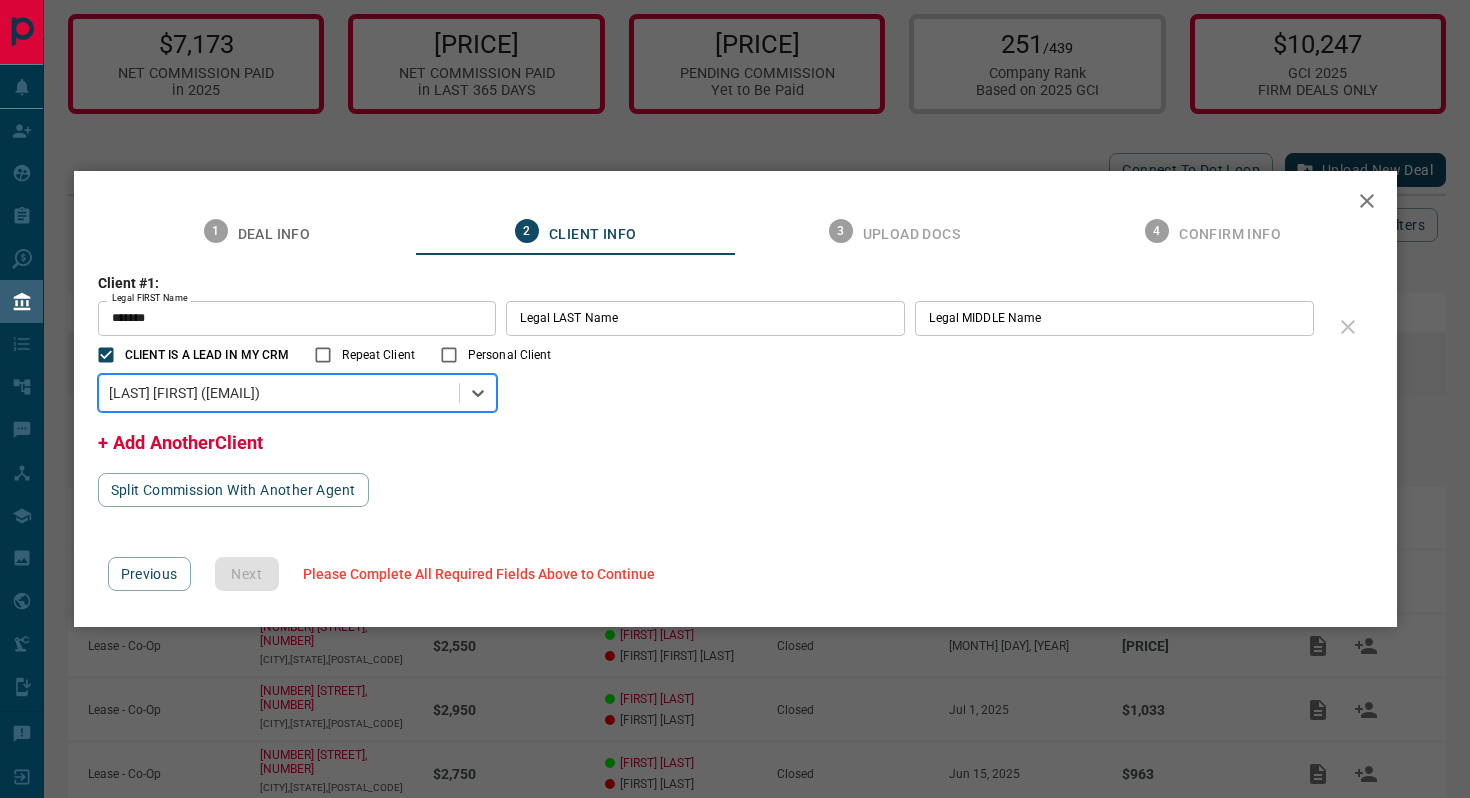 click on "+ Add Another Client" at bounding box center (180, 442) 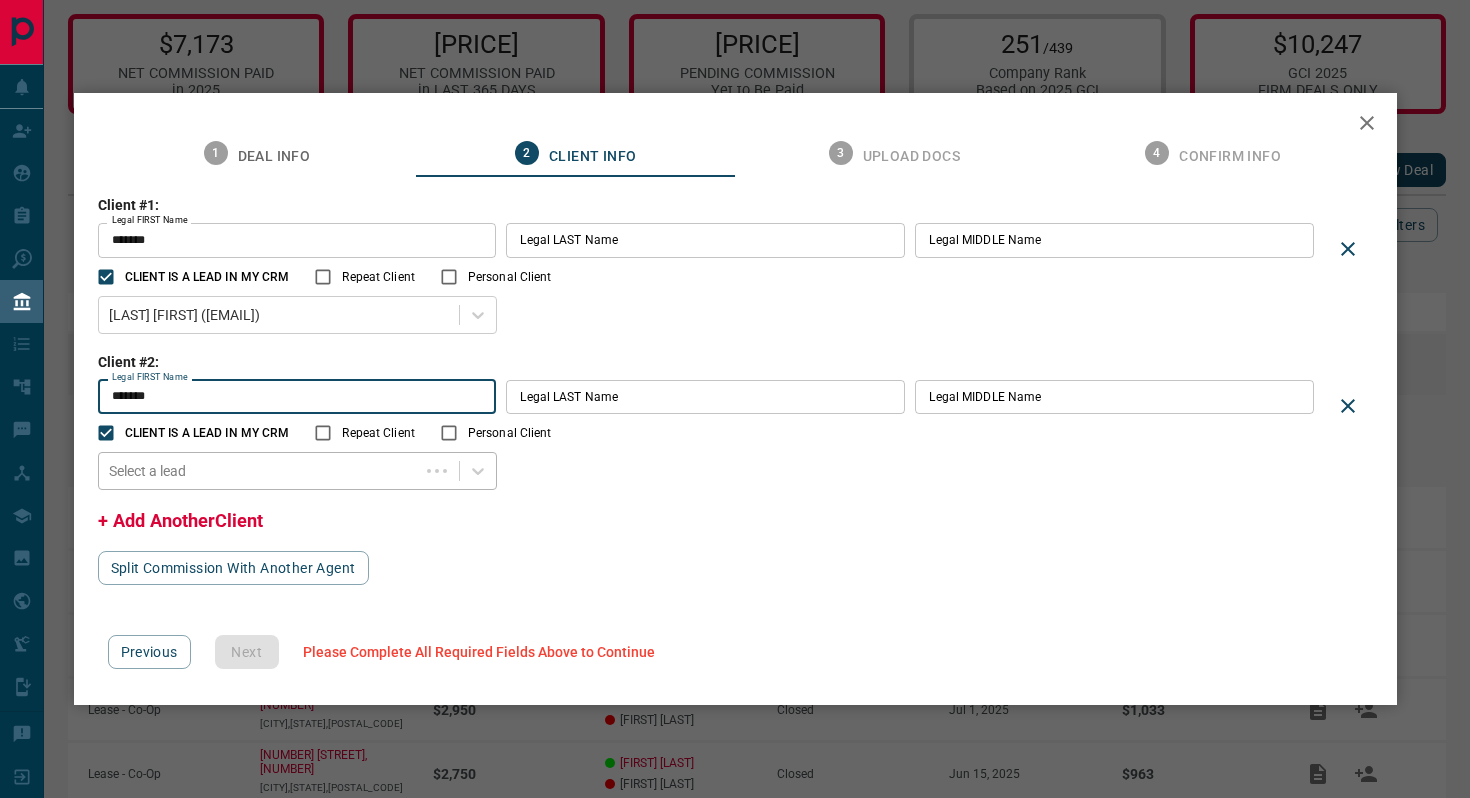 type on "*******" 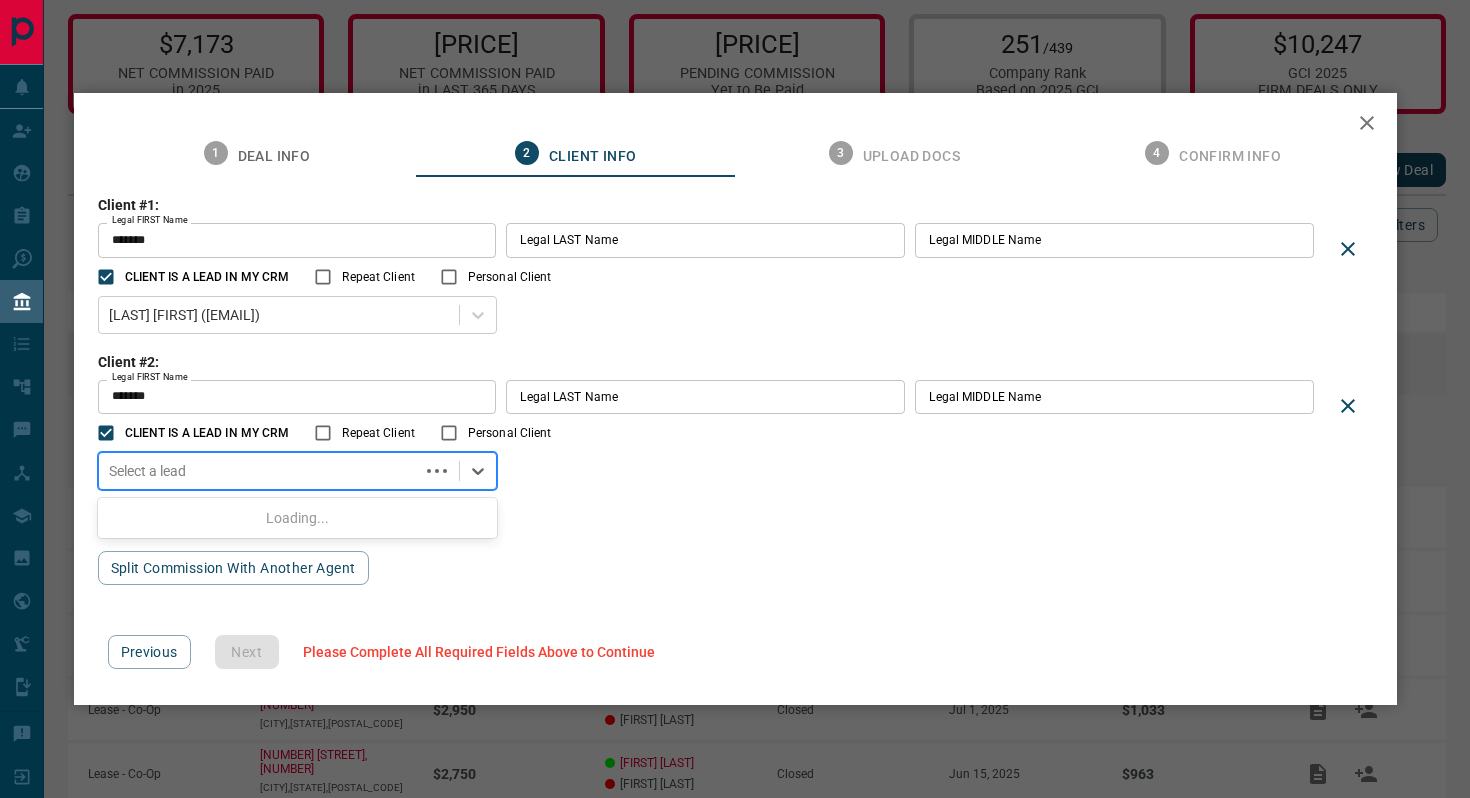 click on "Select a lead" at bounding box center (298, 471) 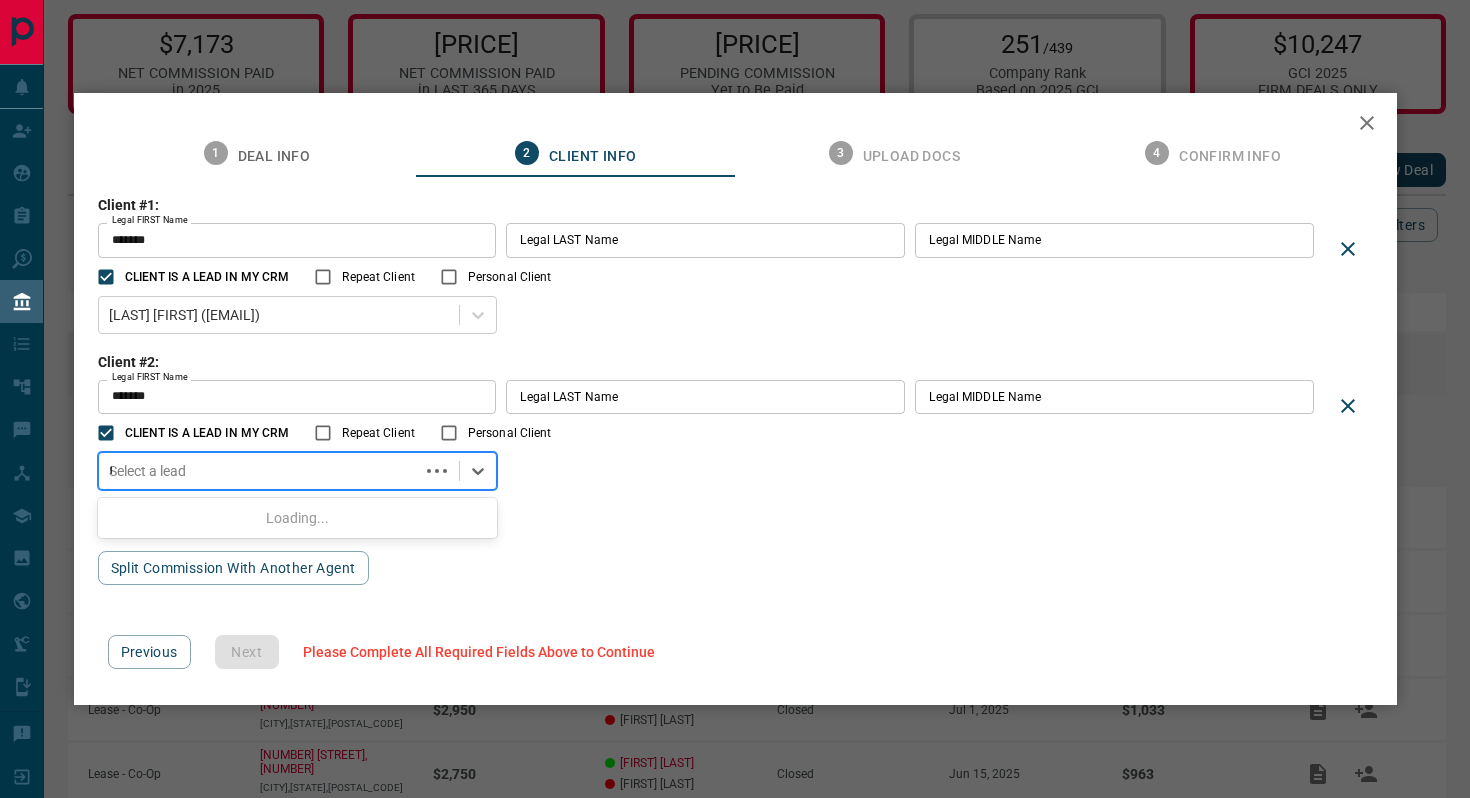 type on "****" 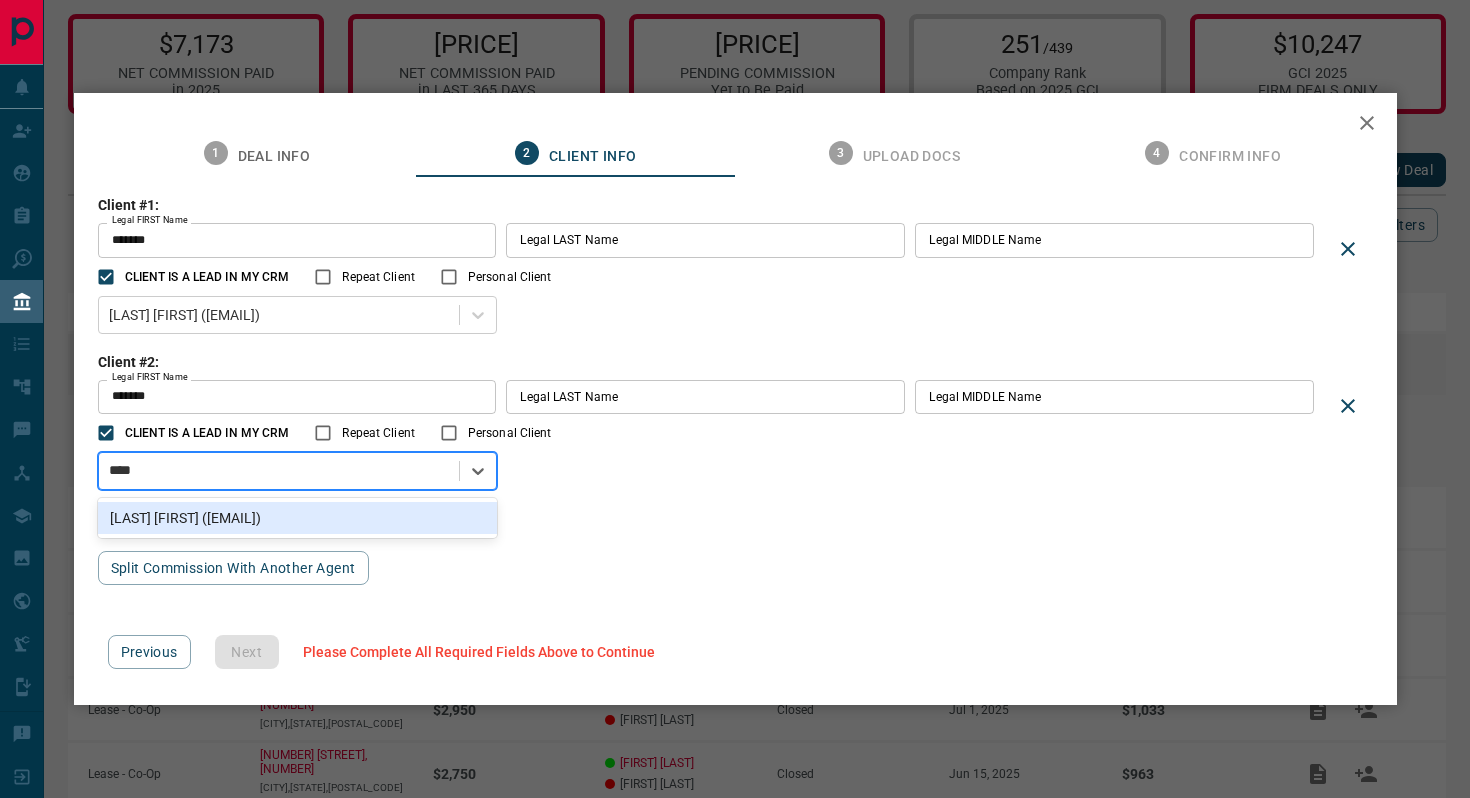 click on "[LAST] [FIRST] ([EMAIL])" at bounding box center [298, 518] 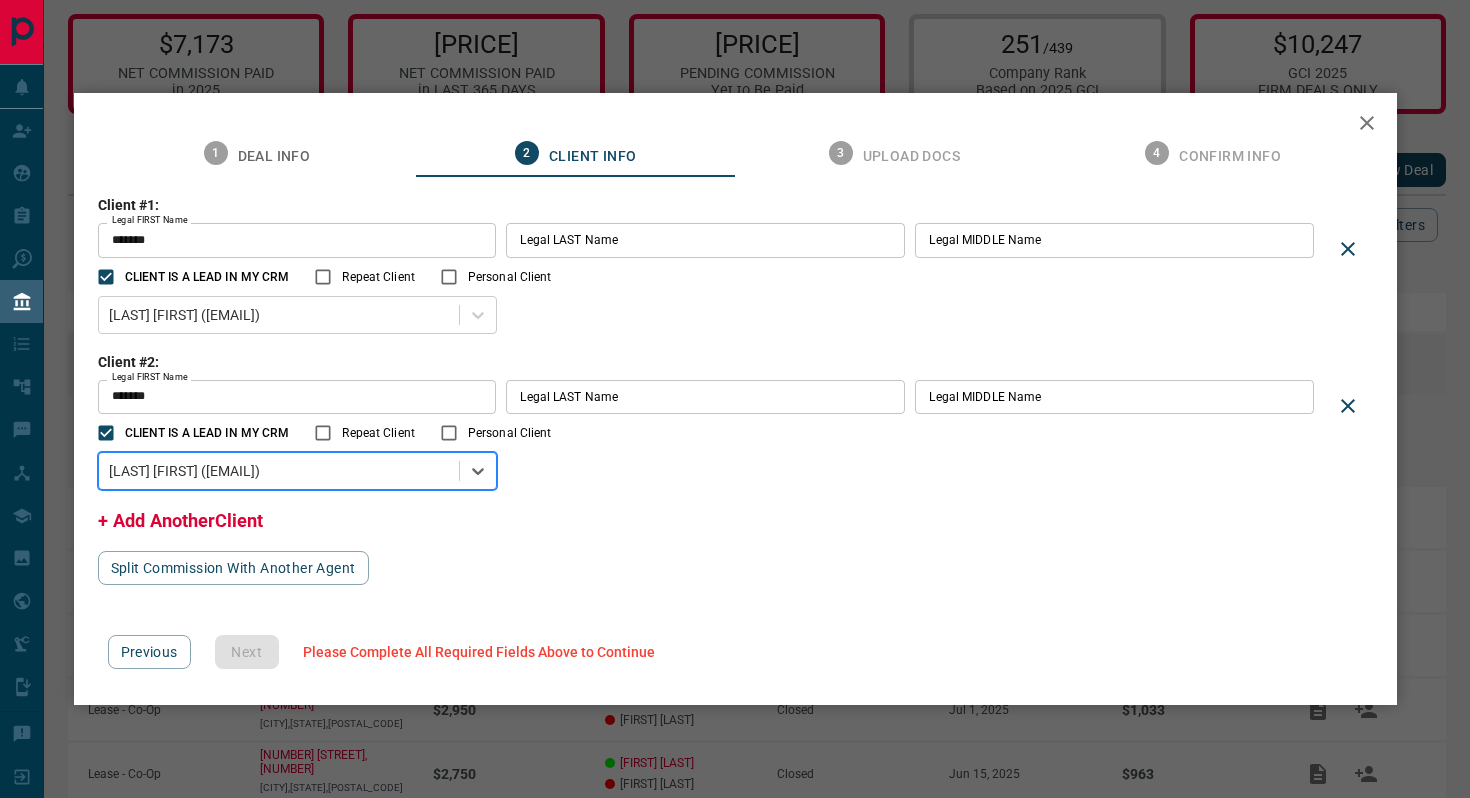 click on "Legal LAST Name Legal LAST Name" at bounding box center (705, 397) 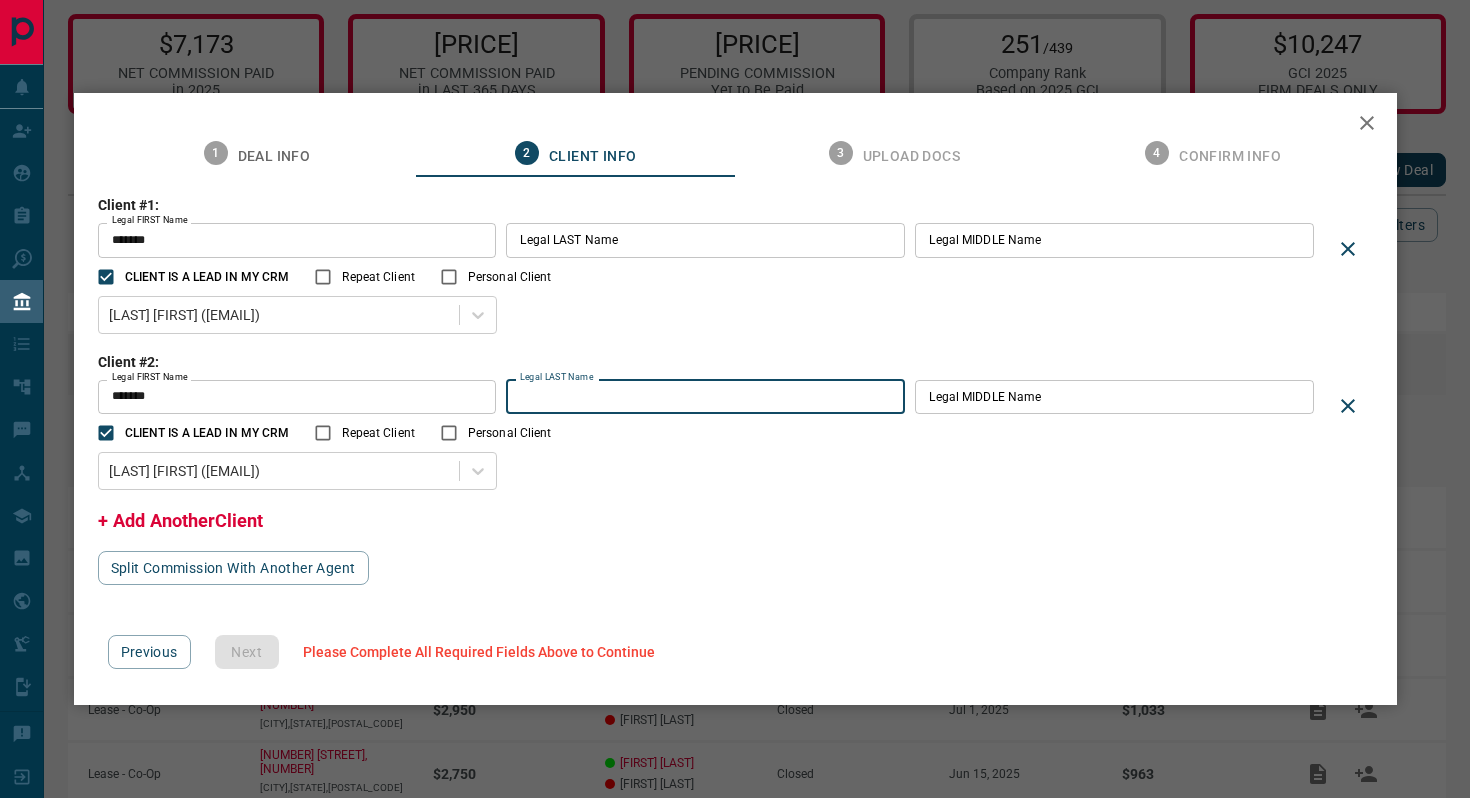 type on "*" 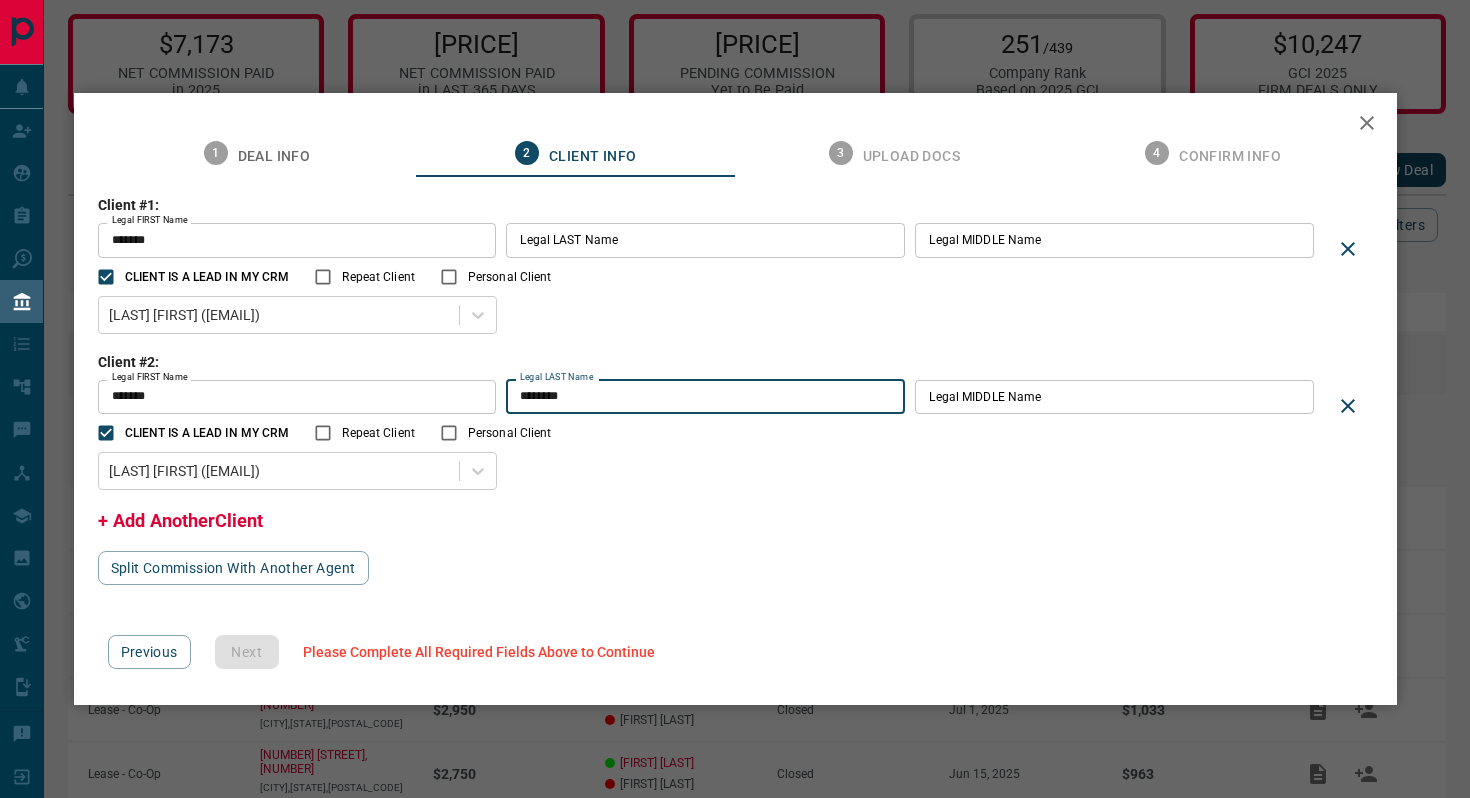 type on "********" 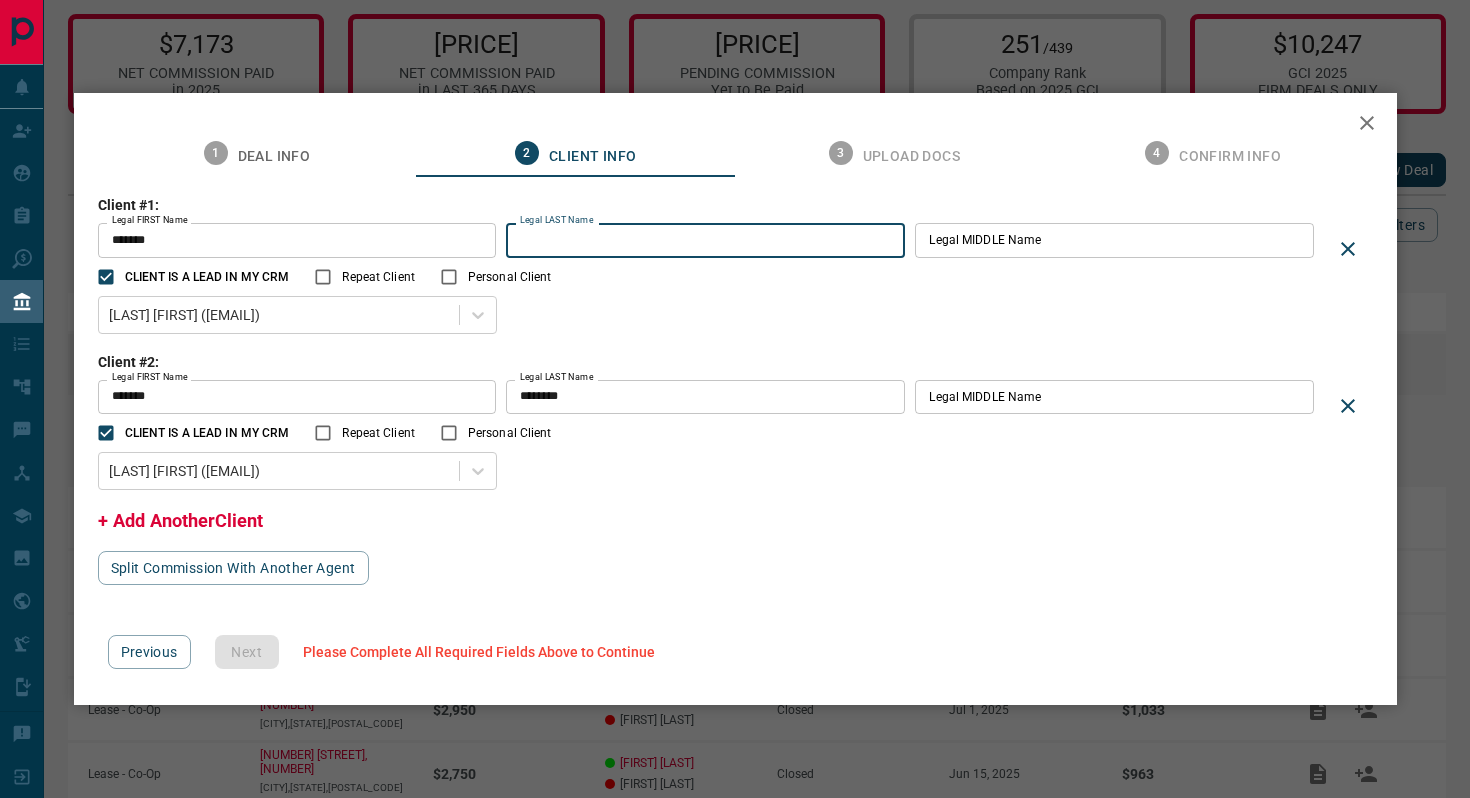 type on "*" 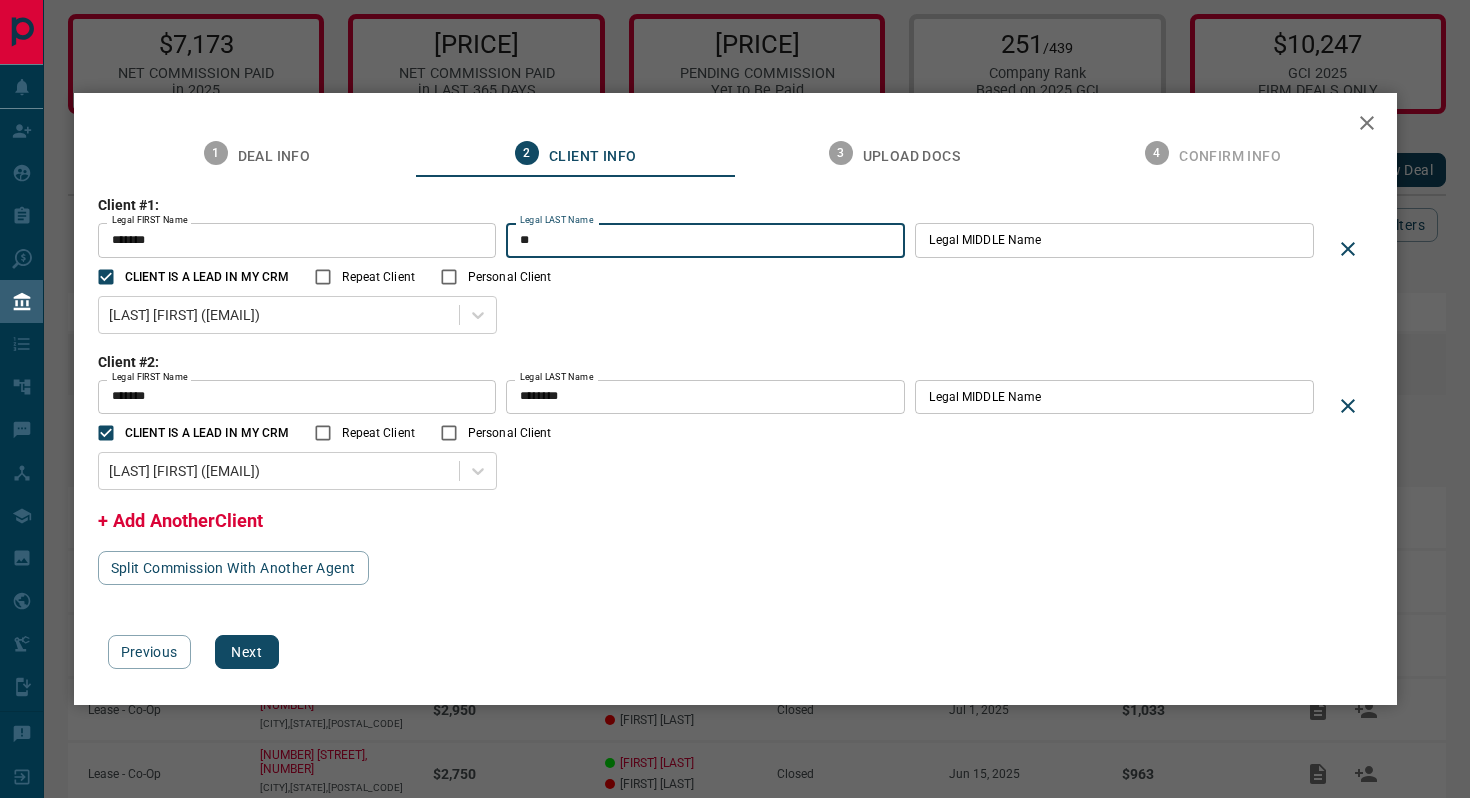 type on "*" 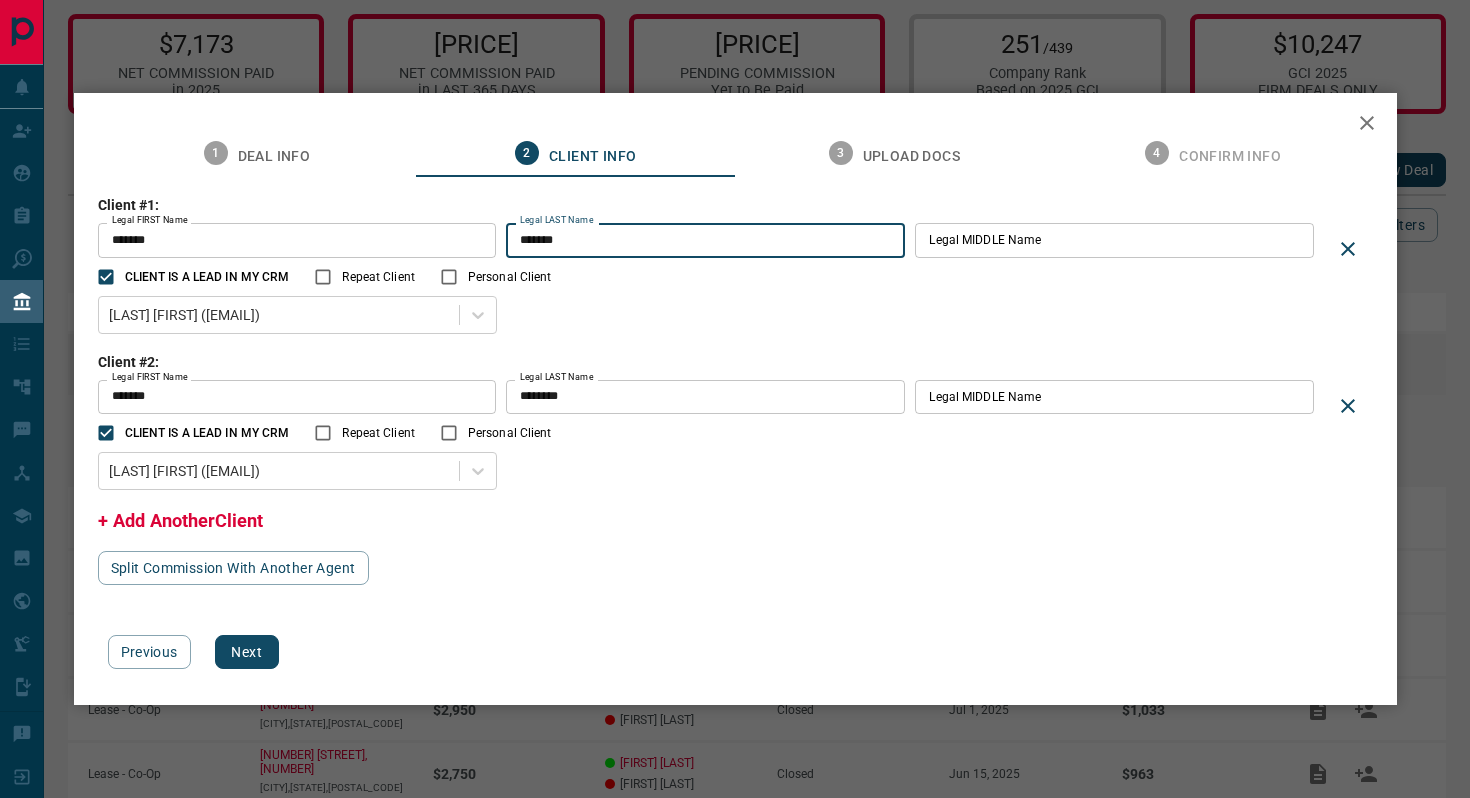 type on "*******" 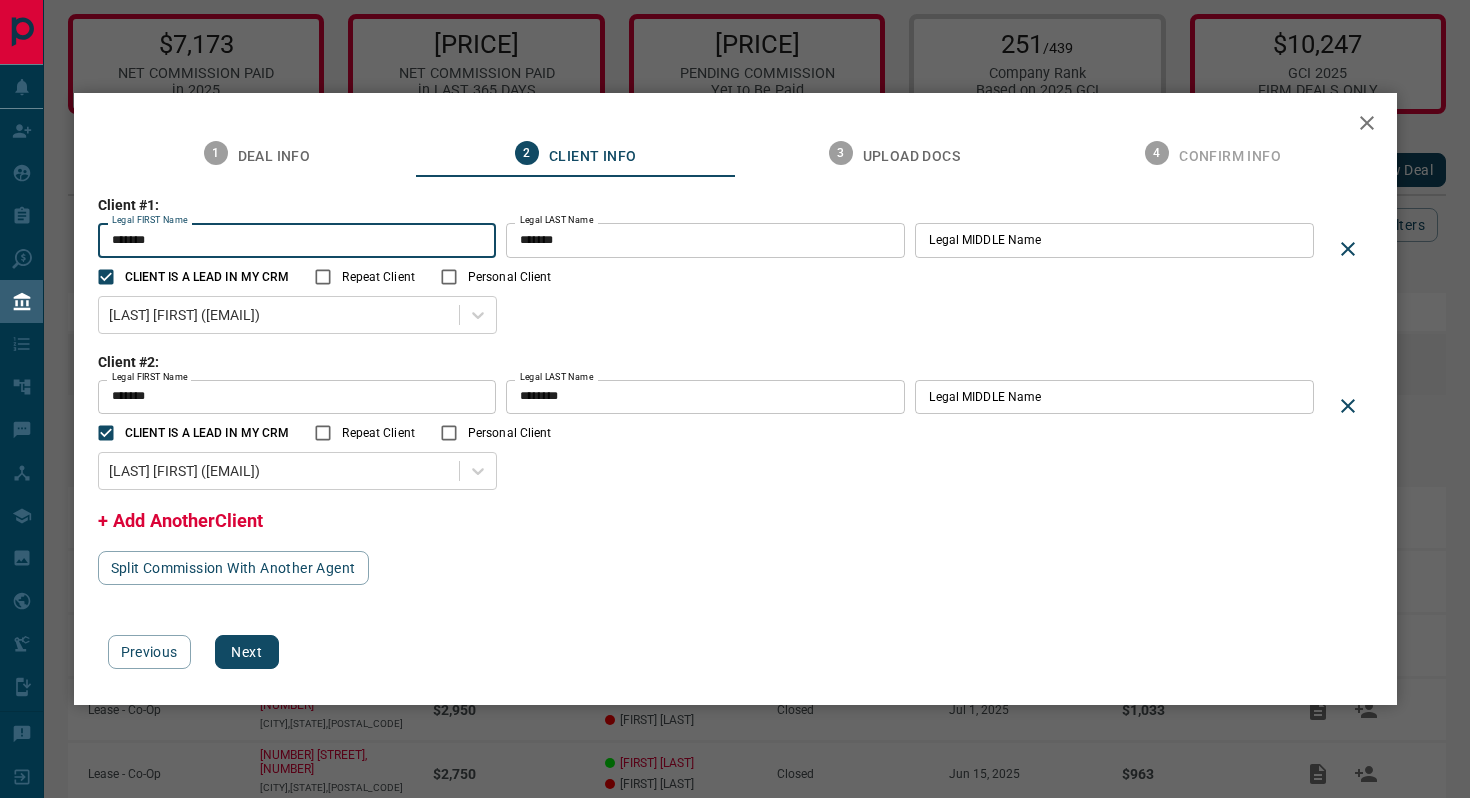 click on "*******" at bounding box center (297, 240) 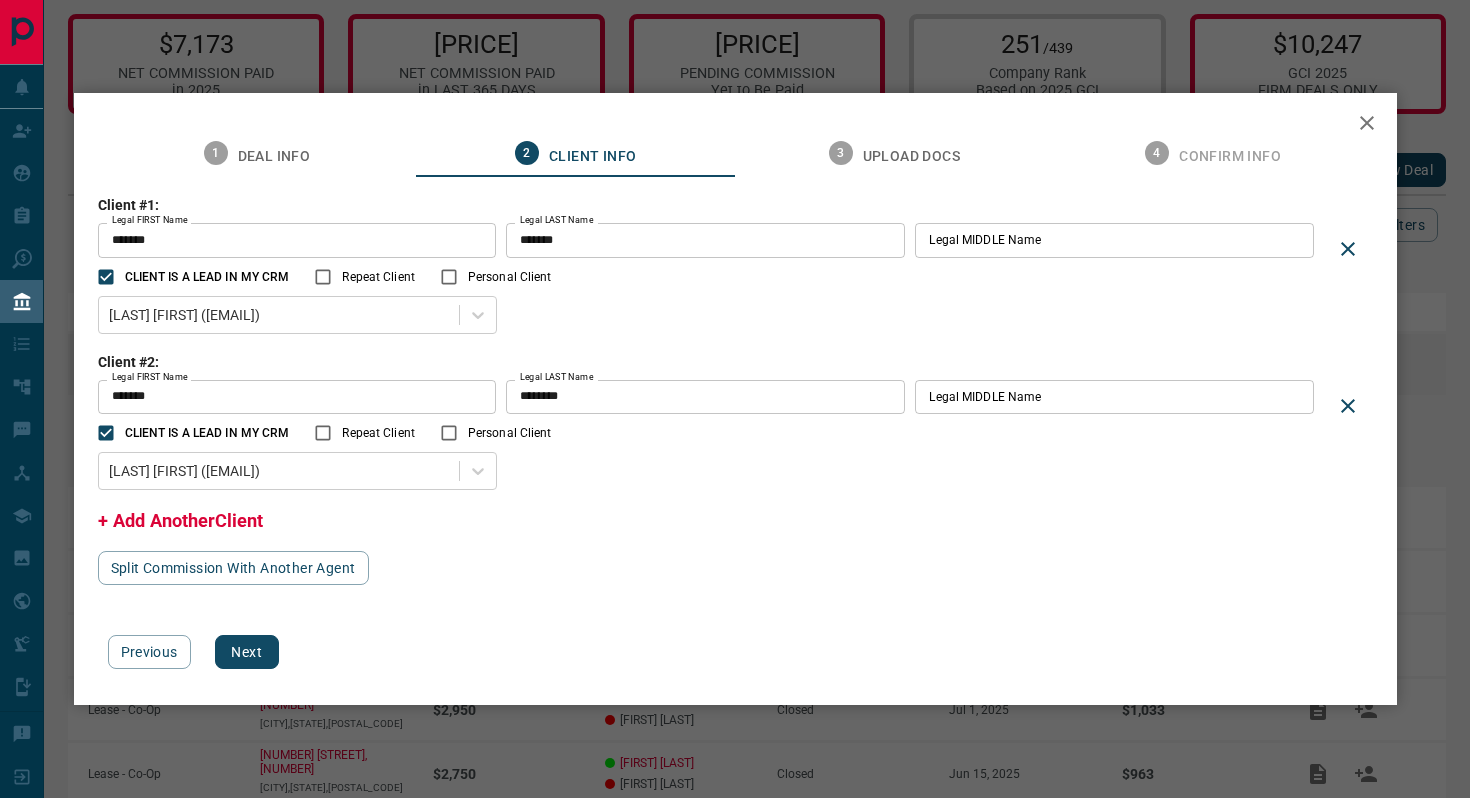 click on "Client #1: Legal FIRST Name ******* Legal FIRST Name Legal LAST Name ******* Legal LAST Name Legal MIDDLE Name Legal MIDDLE Name CLIENT IS A LEAD IN MY CRM Repeat Client Personal Client [LAST] [FIRST] ([EMAIL]) Client #2: Legal FIRST Name ******* Legal FIRST Name Legal LAST Name ******** Legal LAST Name Legal MIDDLE Name Legal MIDDLE Name CLIENT IS A LEAD IN MY CRM Repeat Client Personal Client [LAST] [FIRST] ([EMAIL]) + Add Another Client" at bounding box center [735, 364] 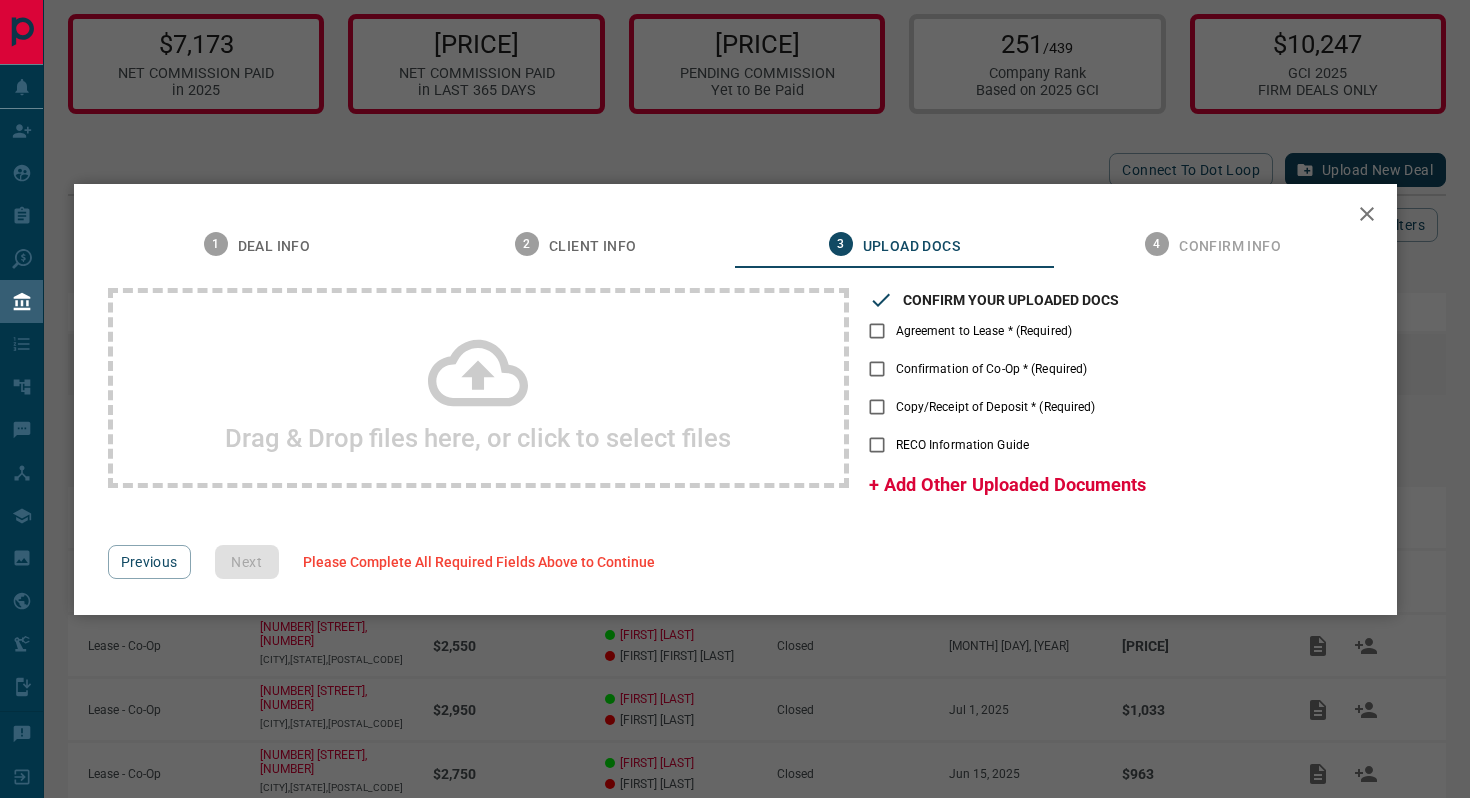 click on "Drag & Drop files here, or click to select files" at bounding box center [478, 438] 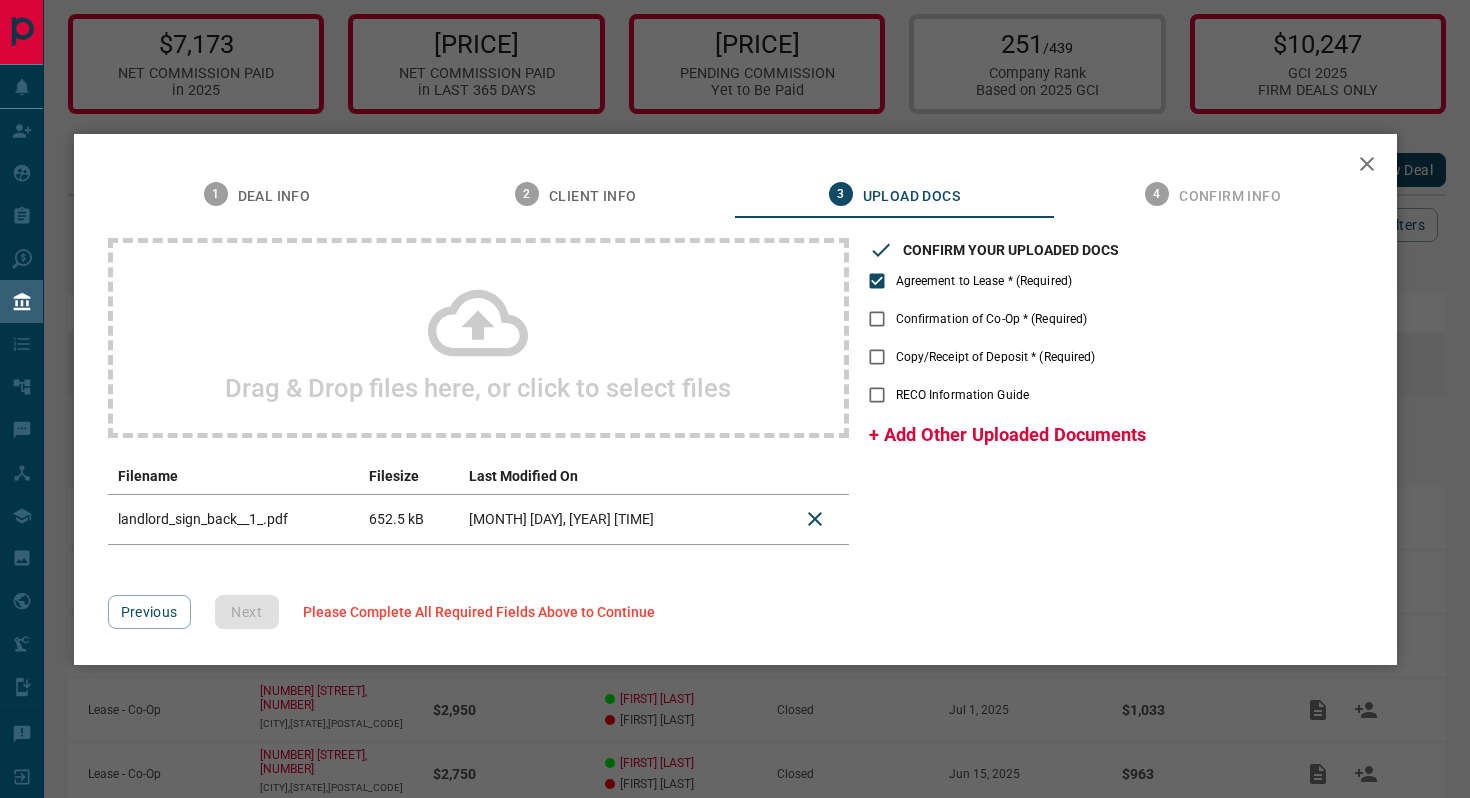 click 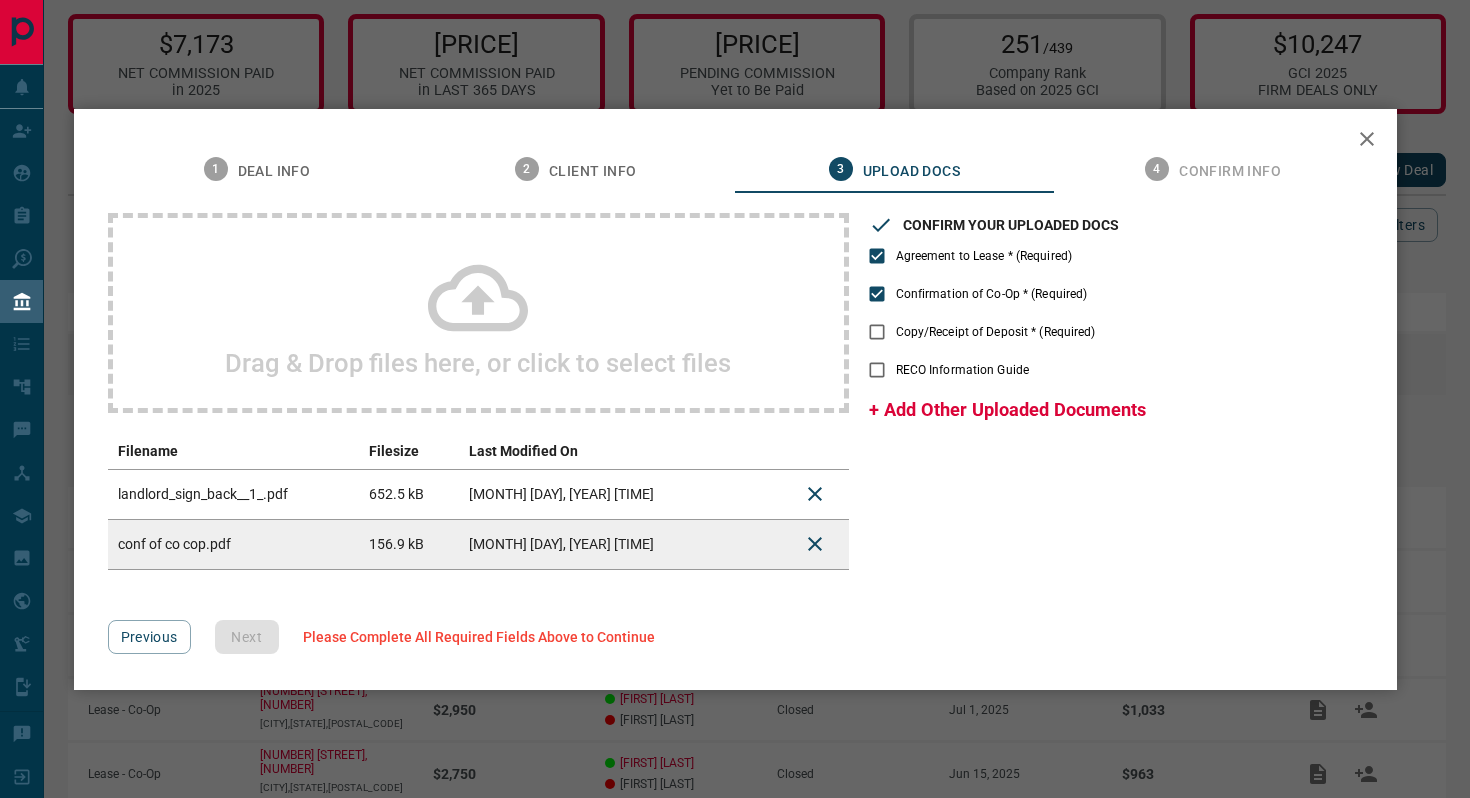 click on "Drag & Drop files here, or click to select files" at bounding box center [478, 313] 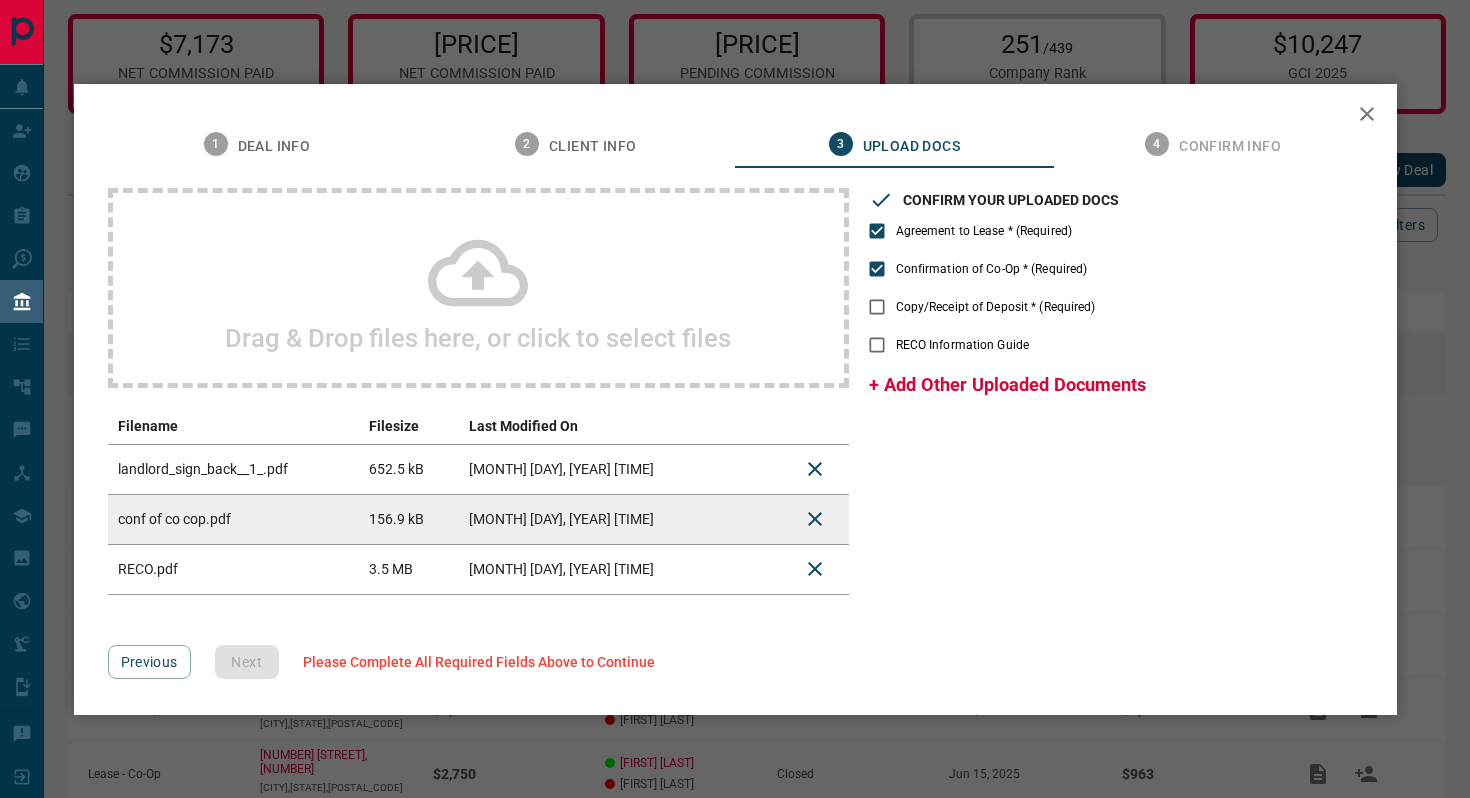 click 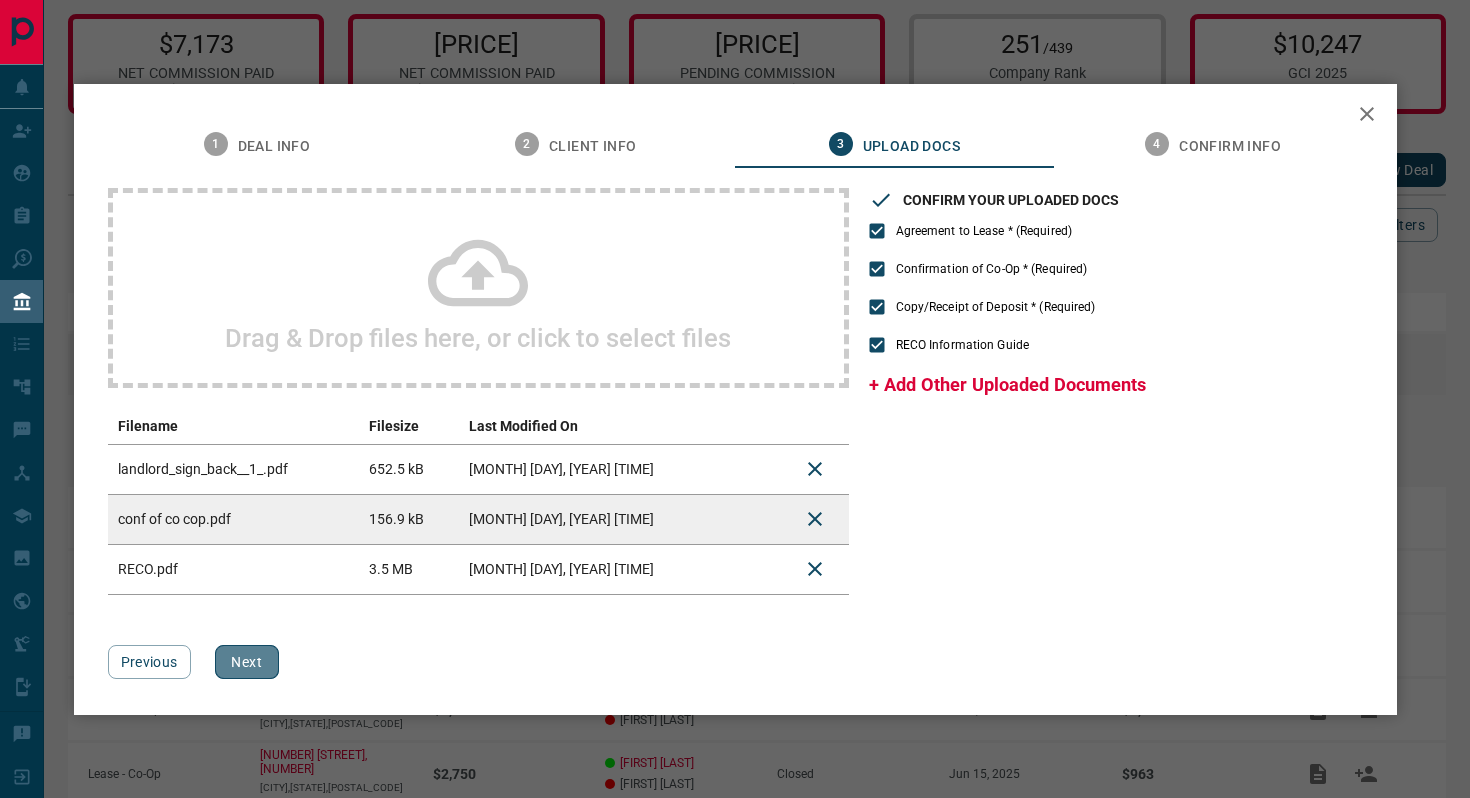 click on "Next" at bounding box center (247, 662) 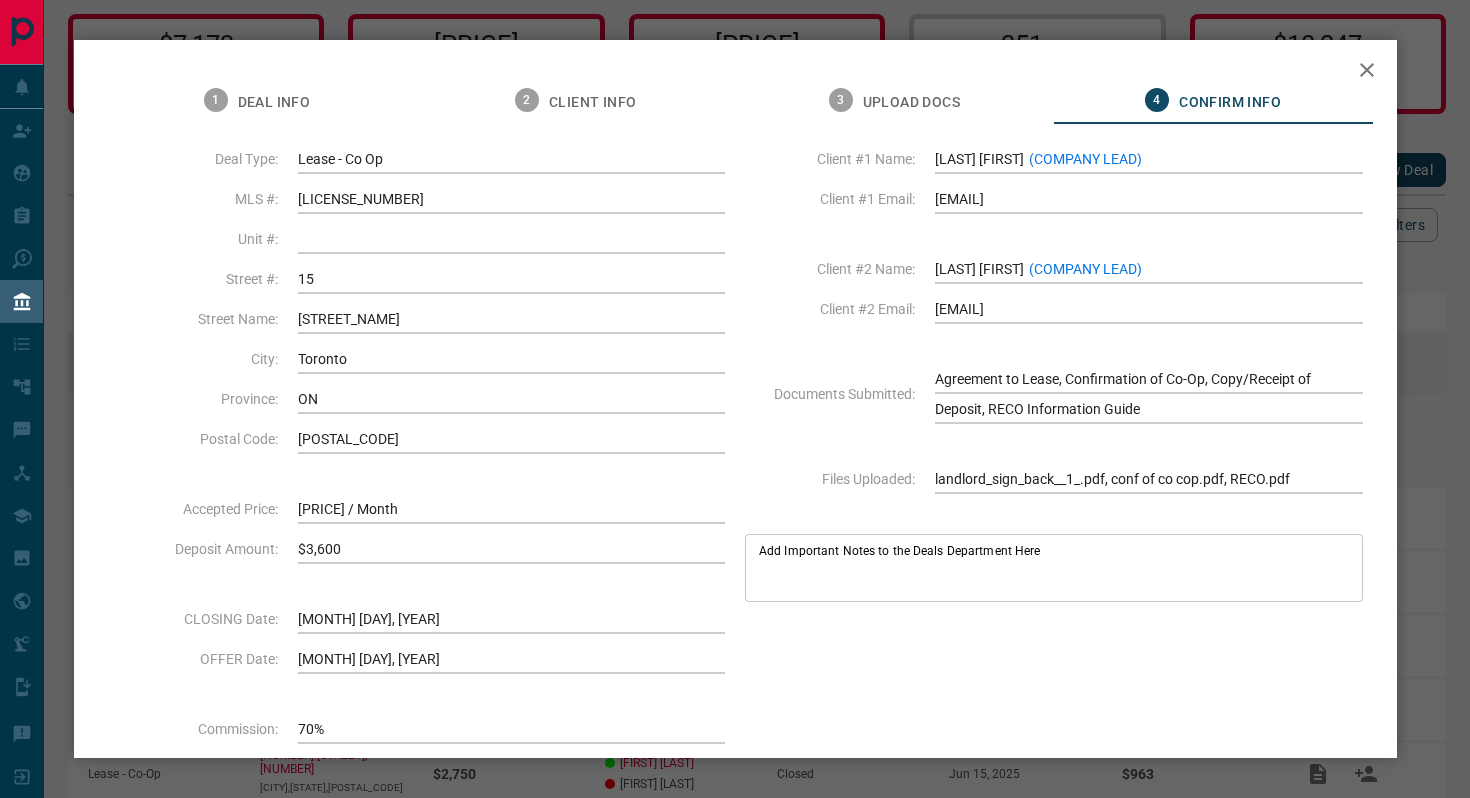 scroll, scrollTop: 146, scrollLeft: 0, axis: vertical 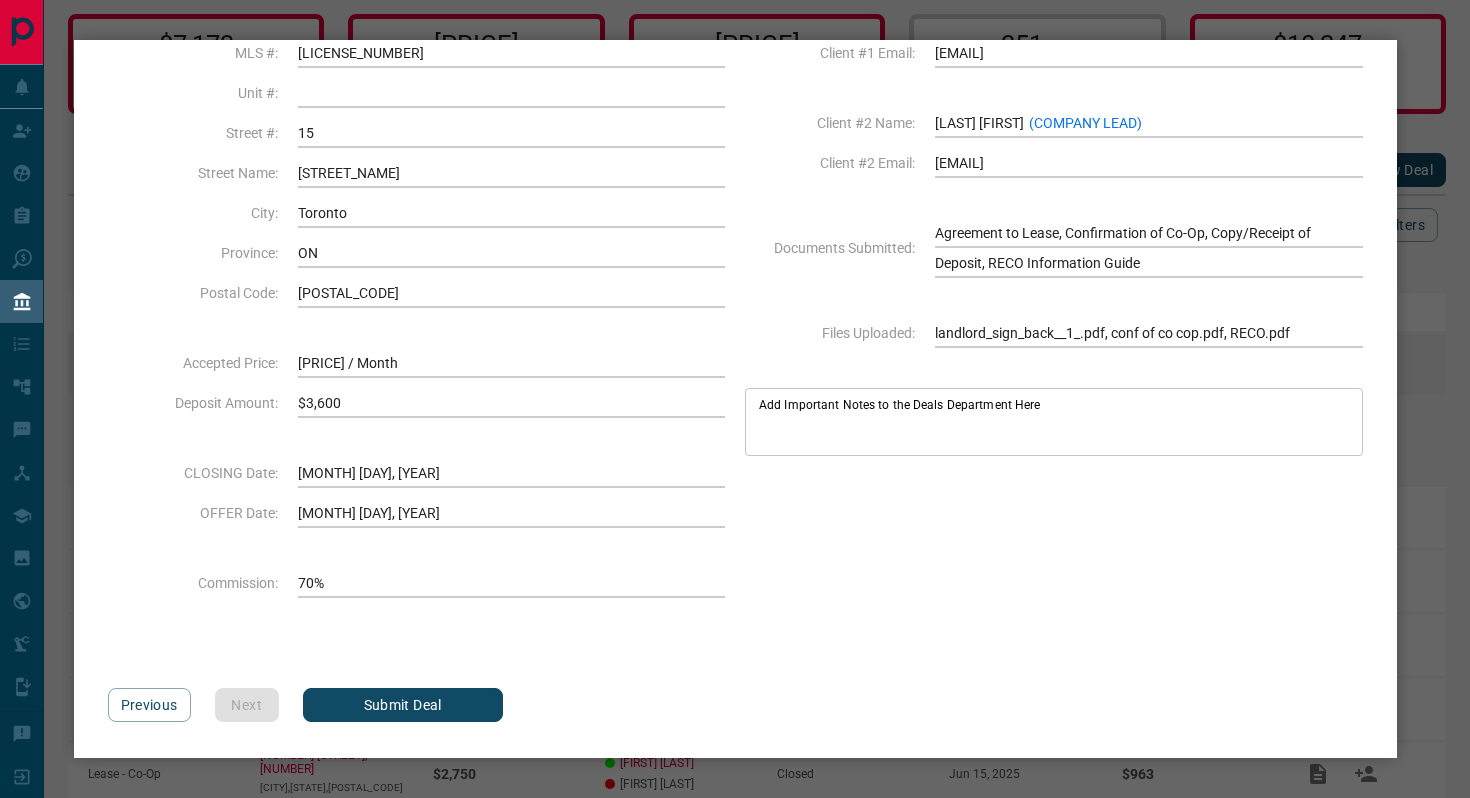 click on "Submit Deal" at bounding box center [403, 705] 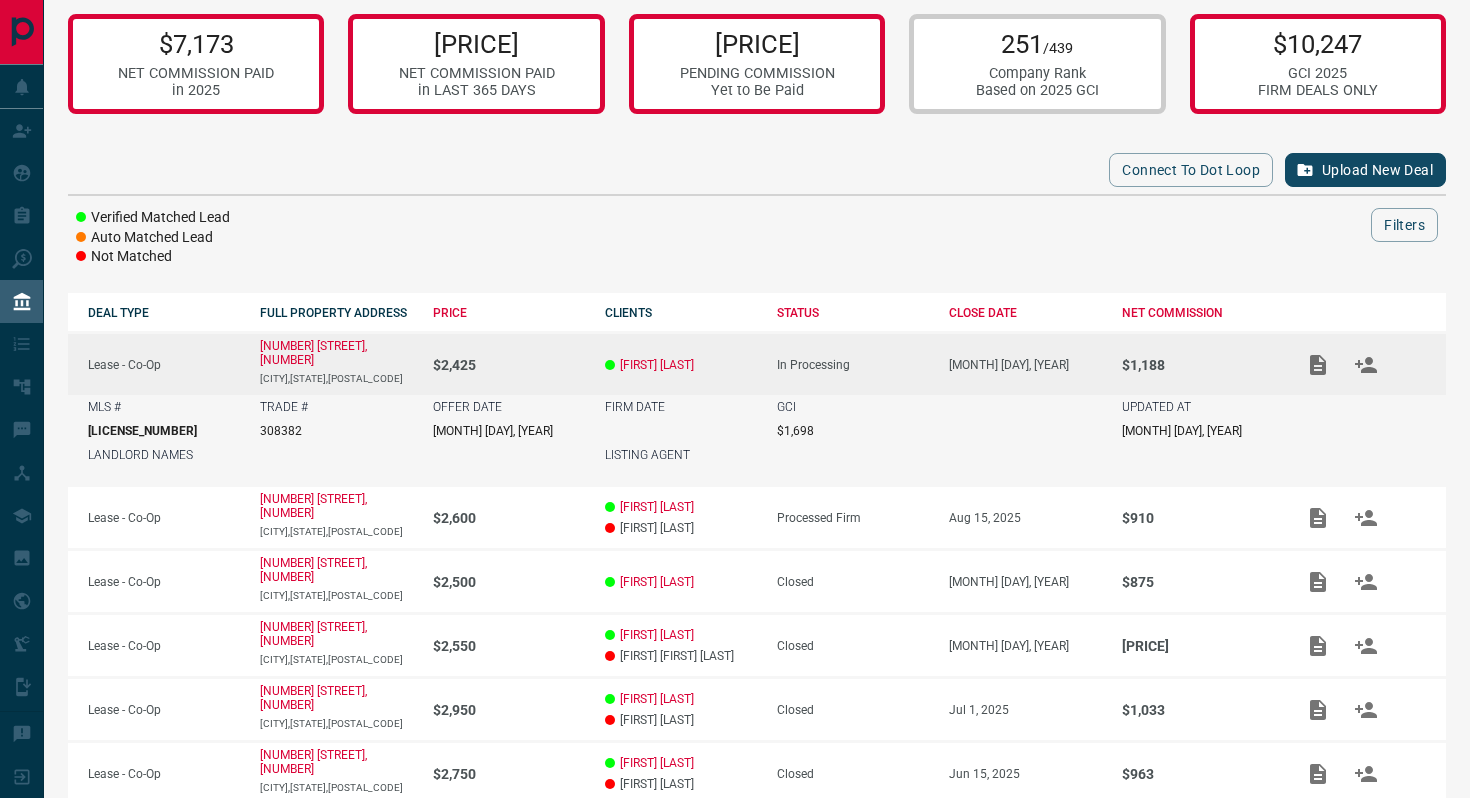 click on "Connect to Dot Loop Upload New Deal Verified Matched Lead Auto Matched Lead Not Matched Filters" at bounding box center [757, 206] 